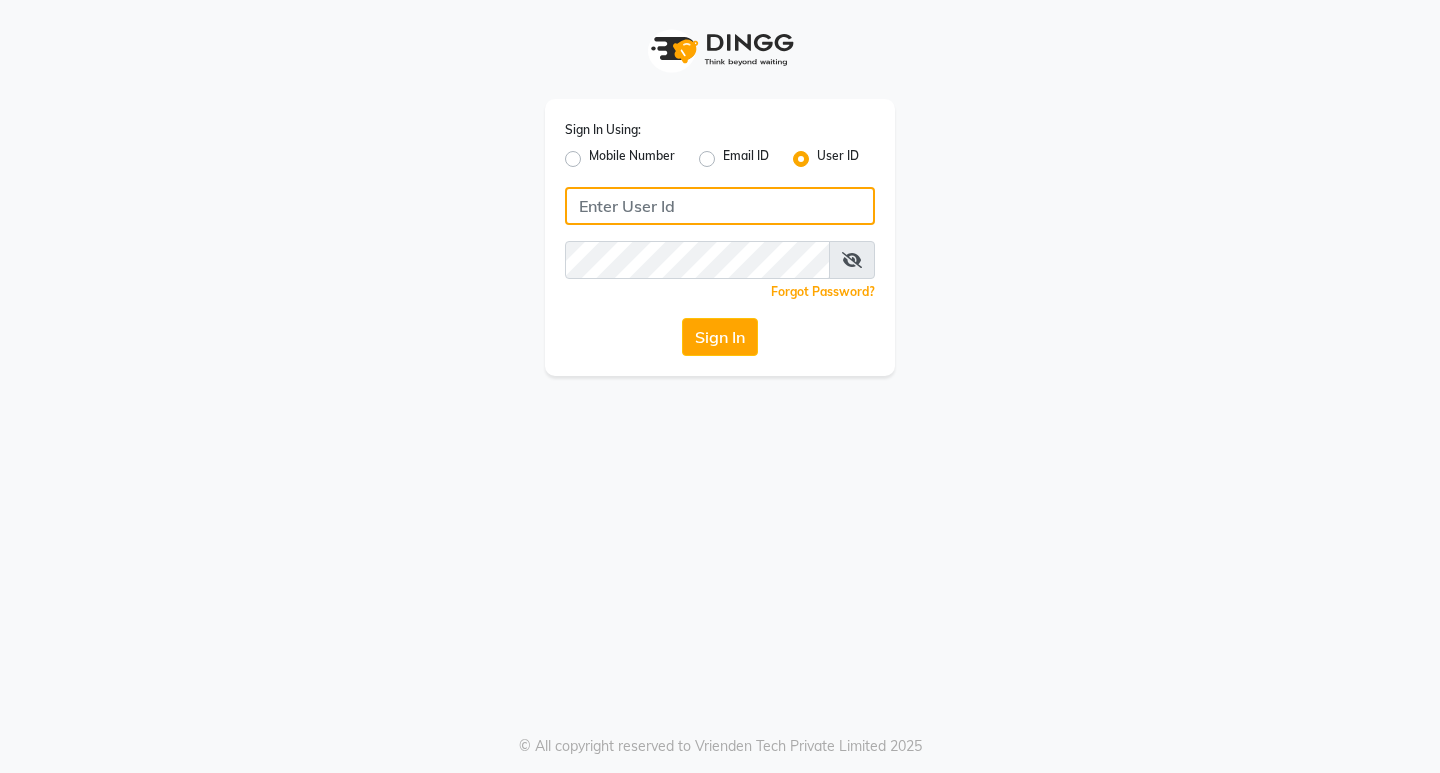 type on "[PHONE]" 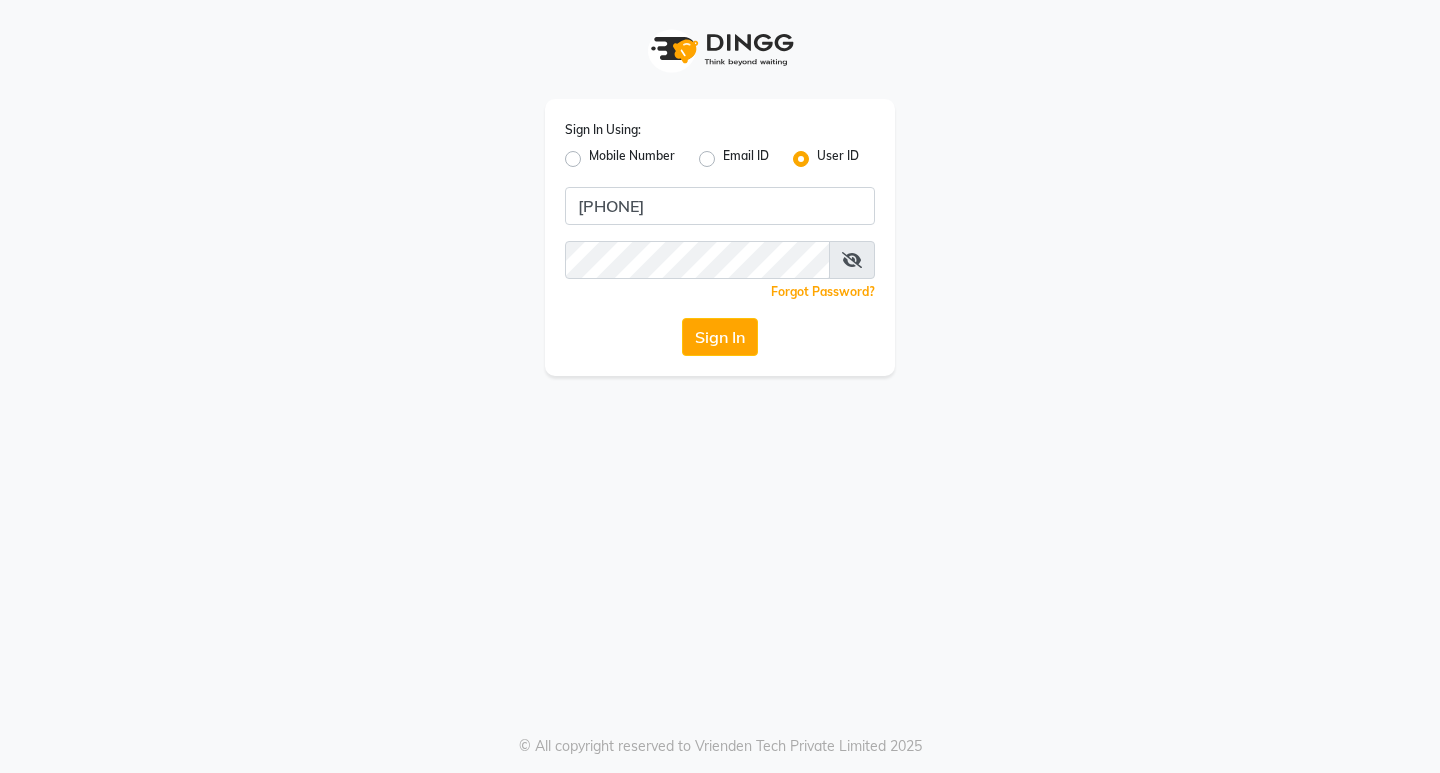 scroll, scrollTop: 0, scrollLeft: 0, axis: both 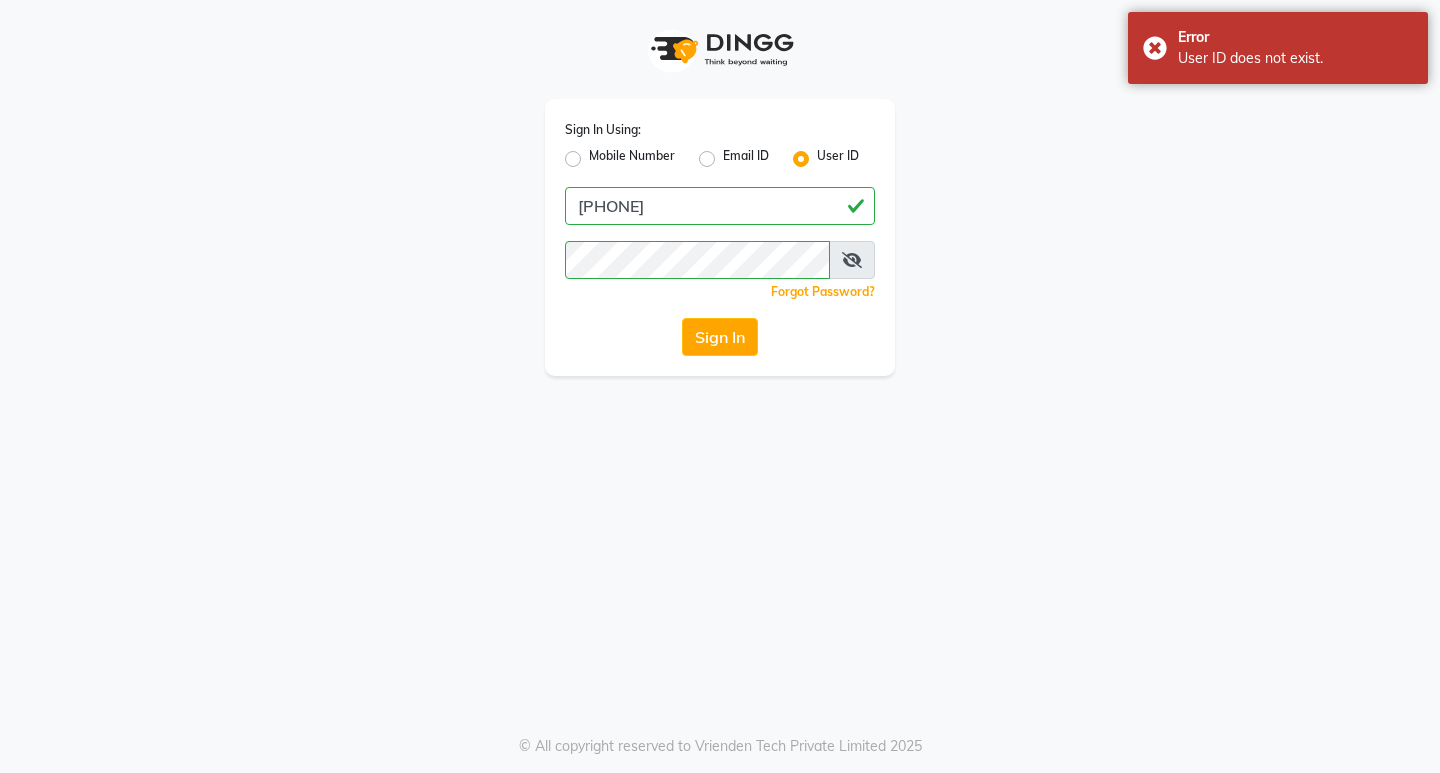 click on "Sign In" 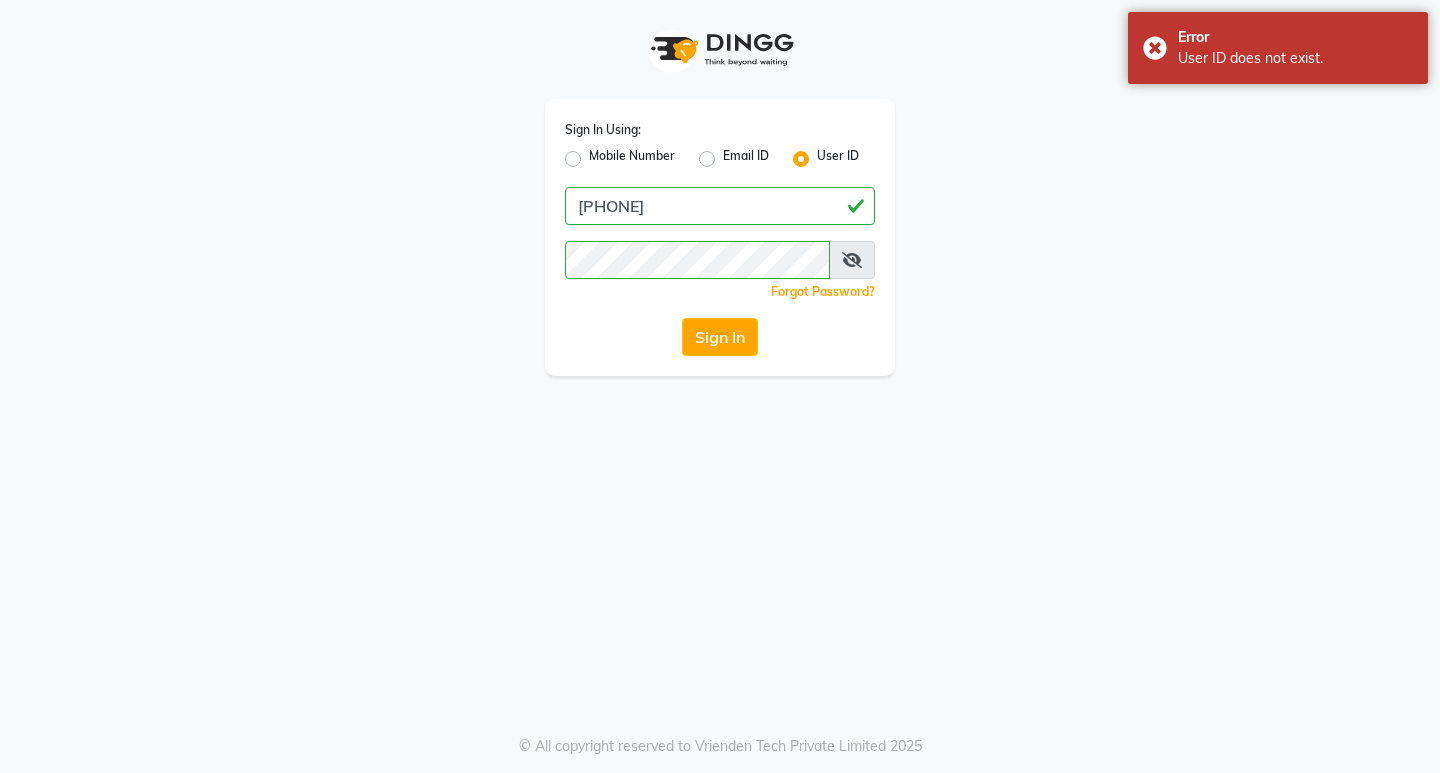 click on "Mobile Number" 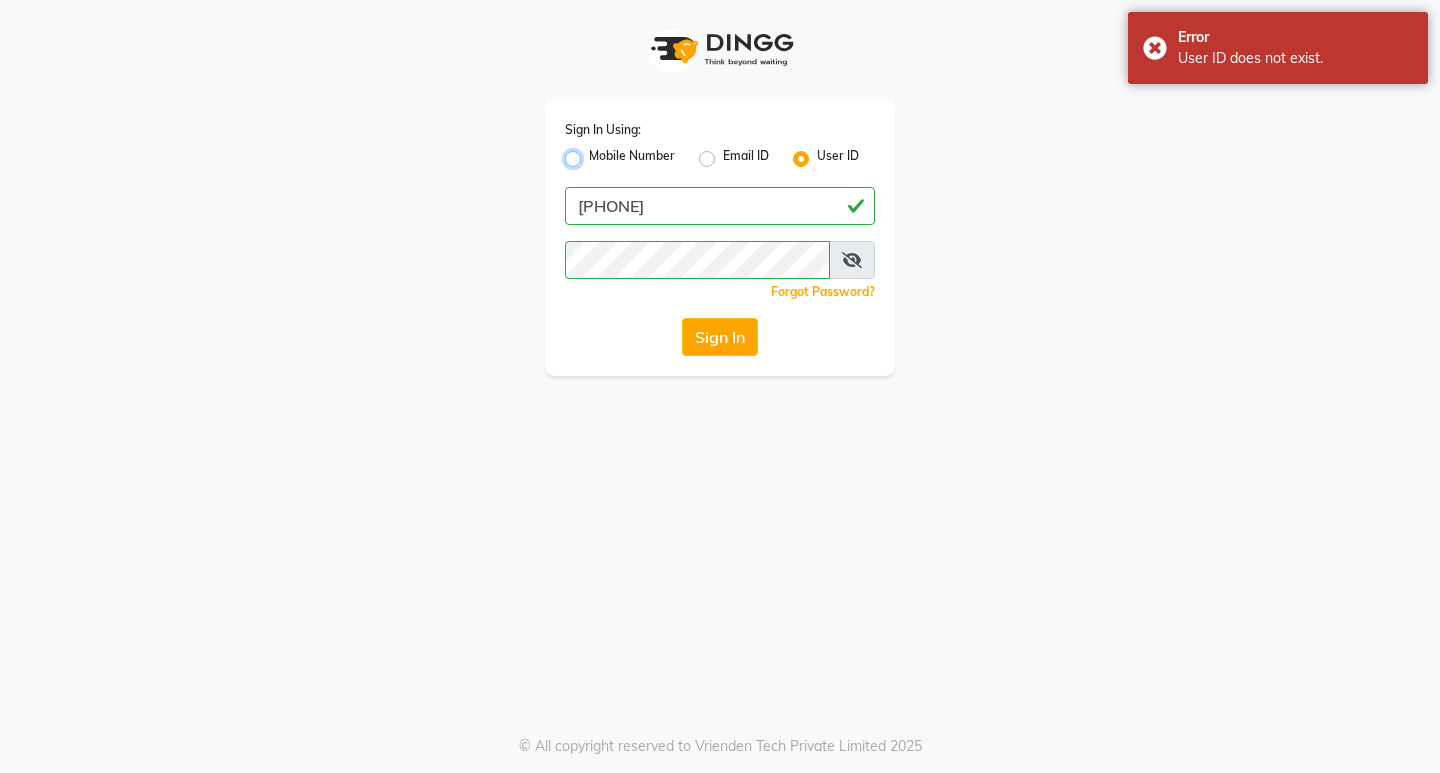 click on "Mobile Number" at bounding box center (595, 153) 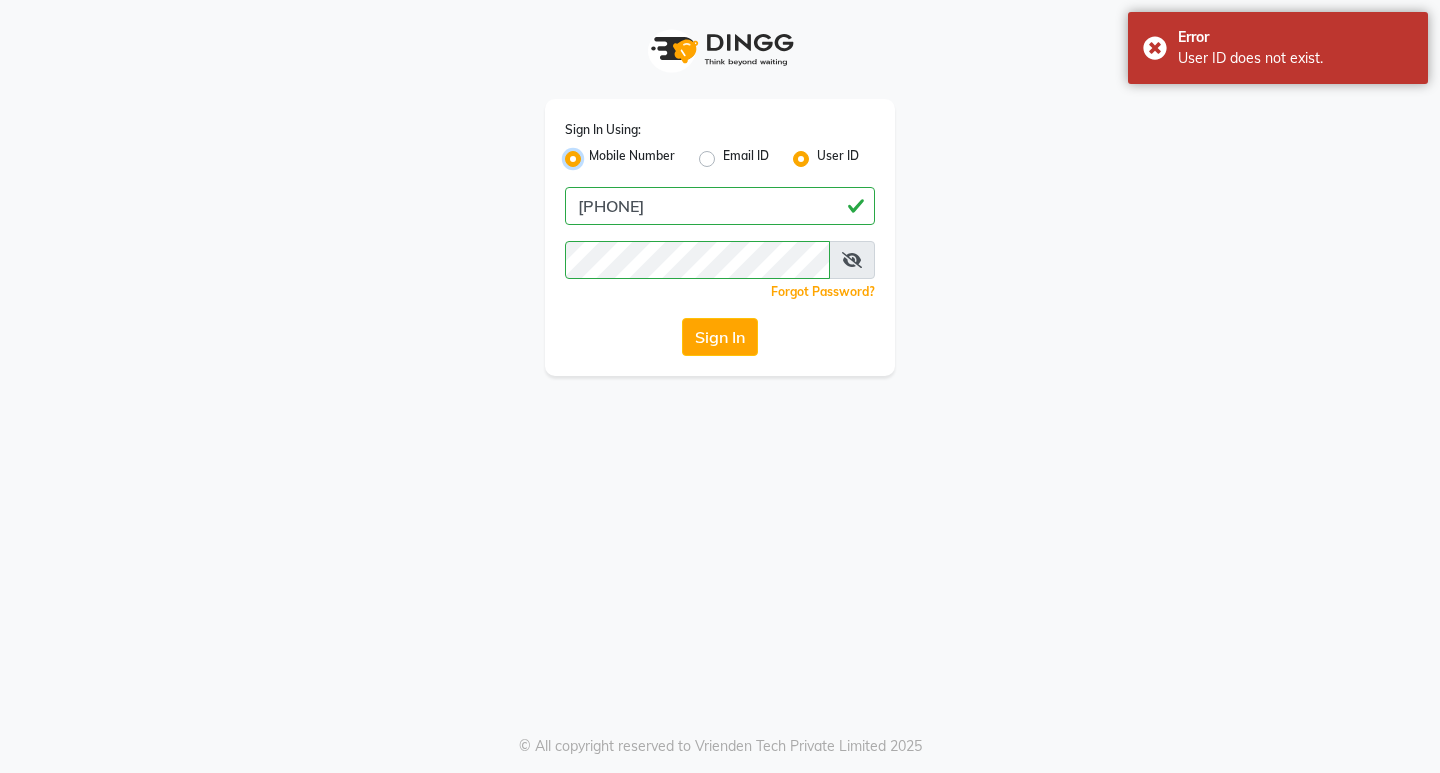 radio on "false" 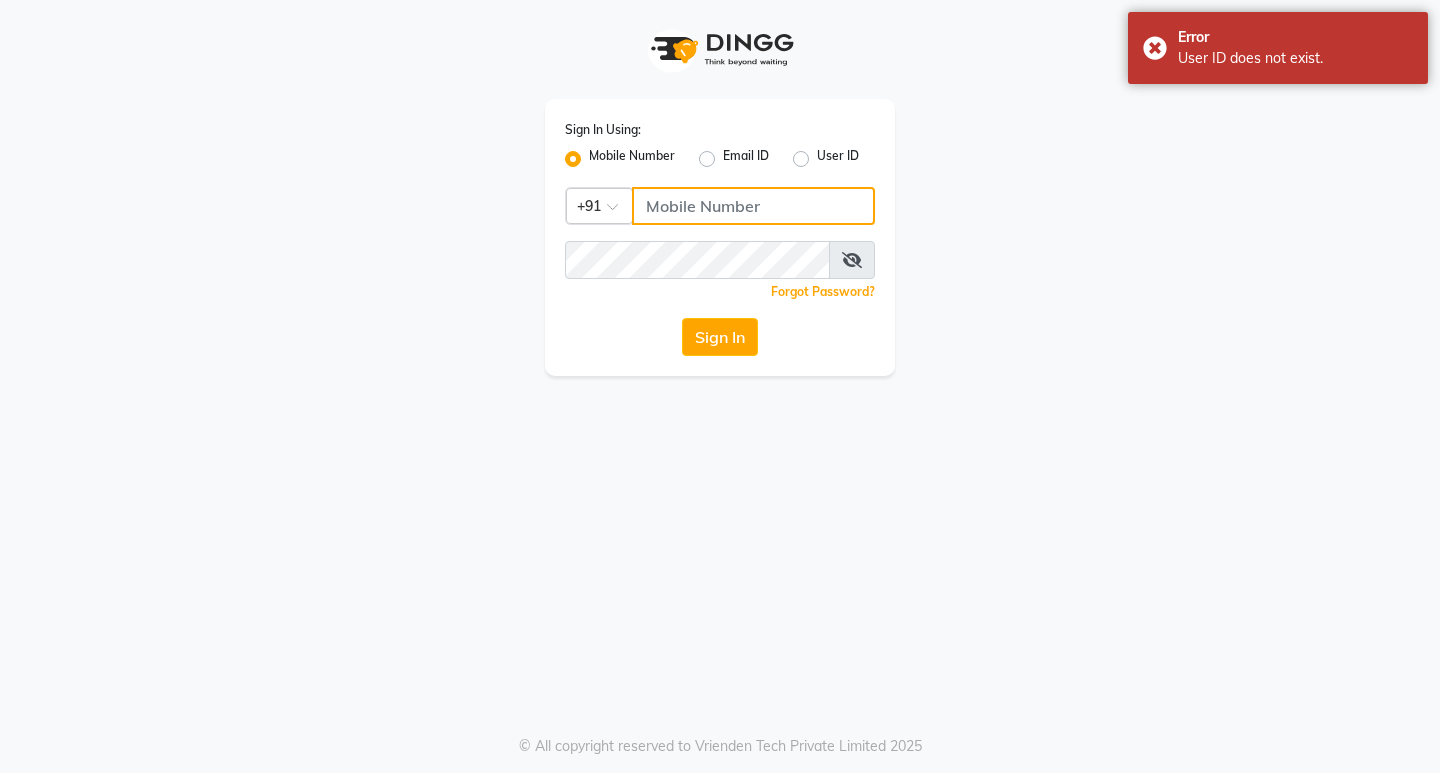 click 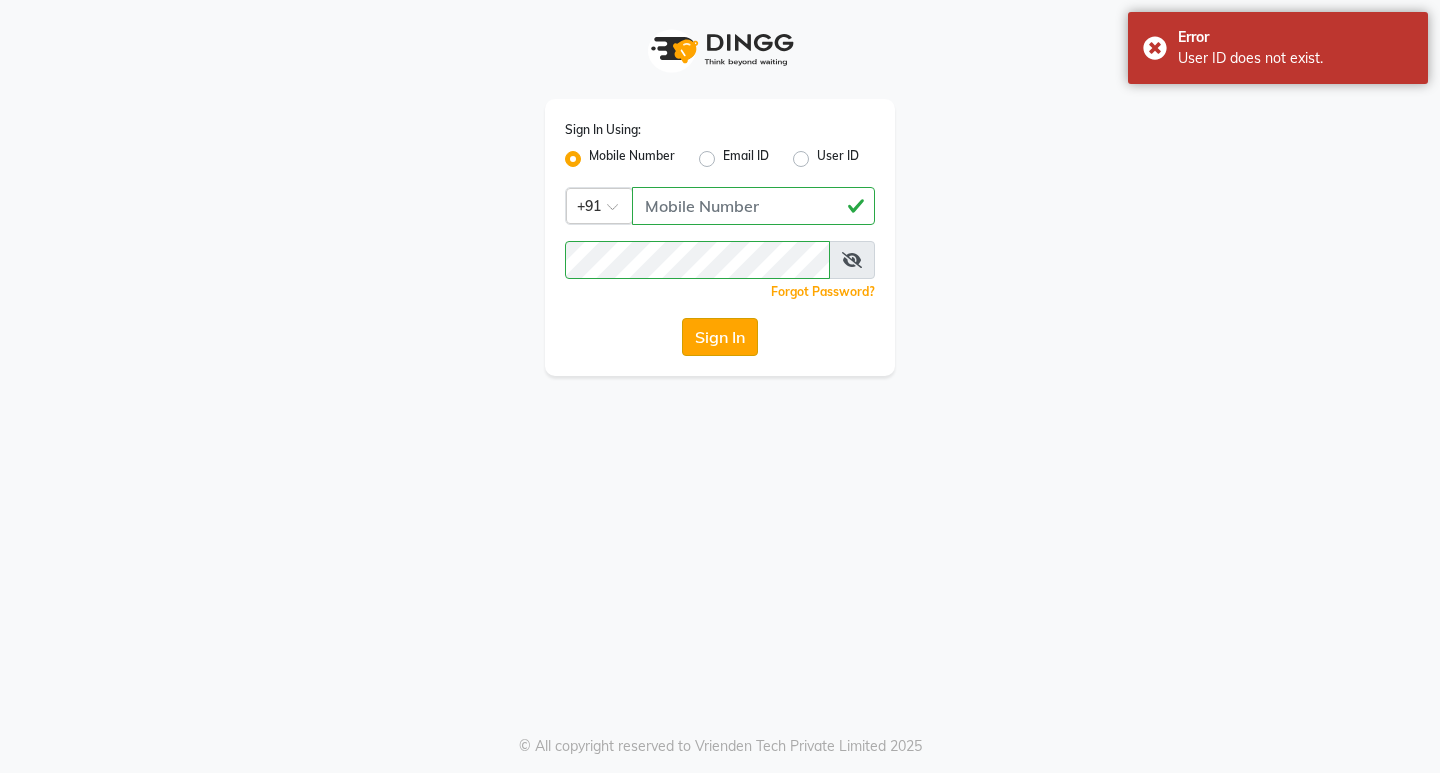 click on "Sign In" 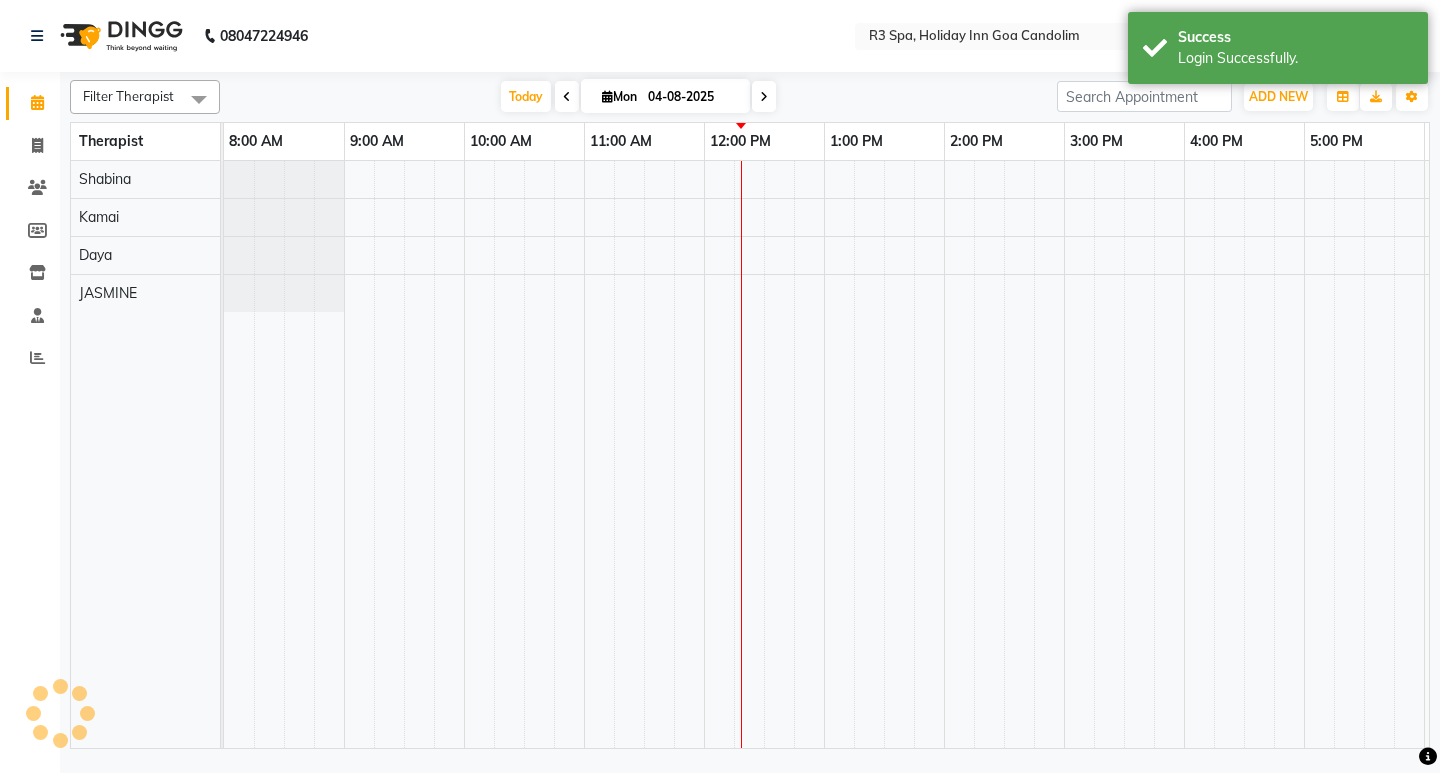 scroll, scrollTop: 0, scrollLeft: 0, axis: both 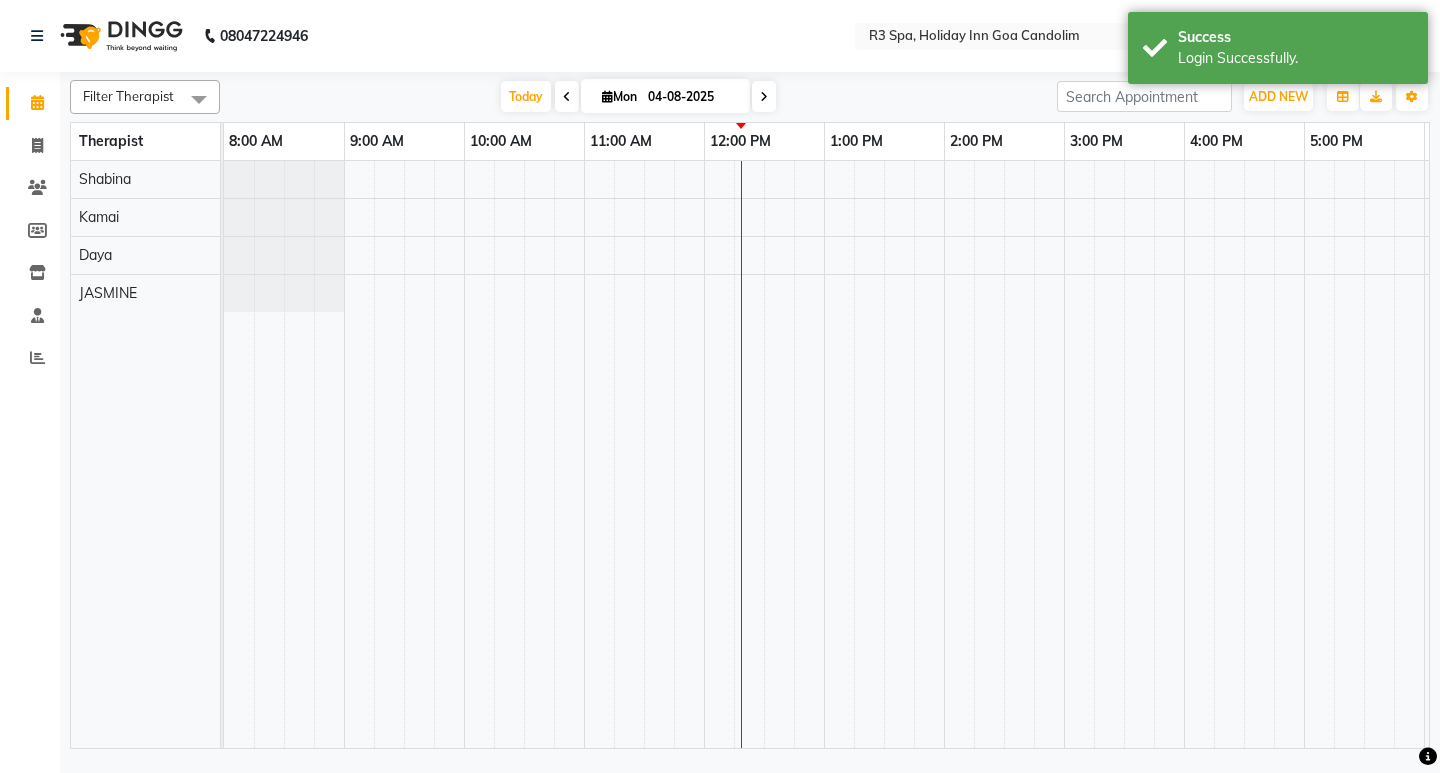 click at bounding box center (567, 97) 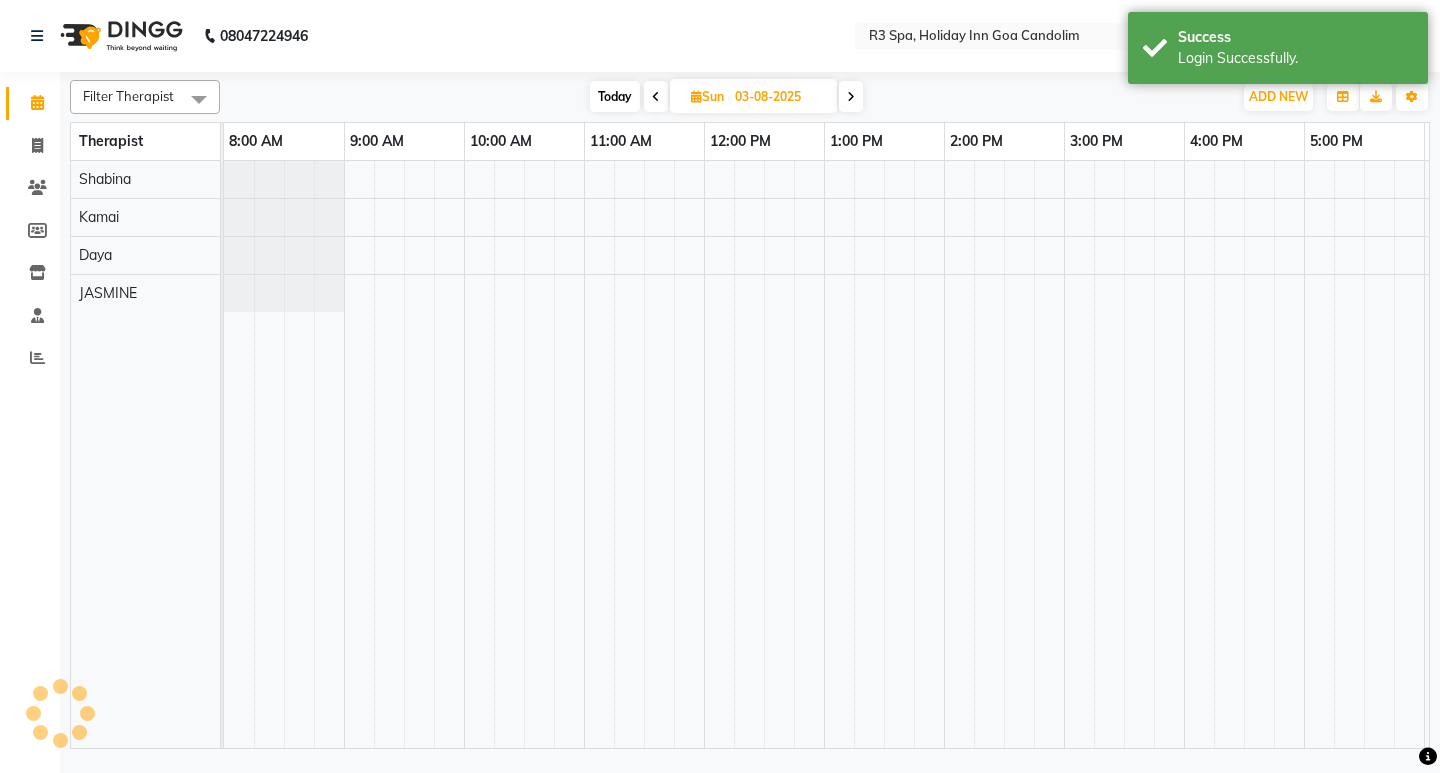 scroll, scrollTop: 0, scrollLeft: 355, axis: horizontal 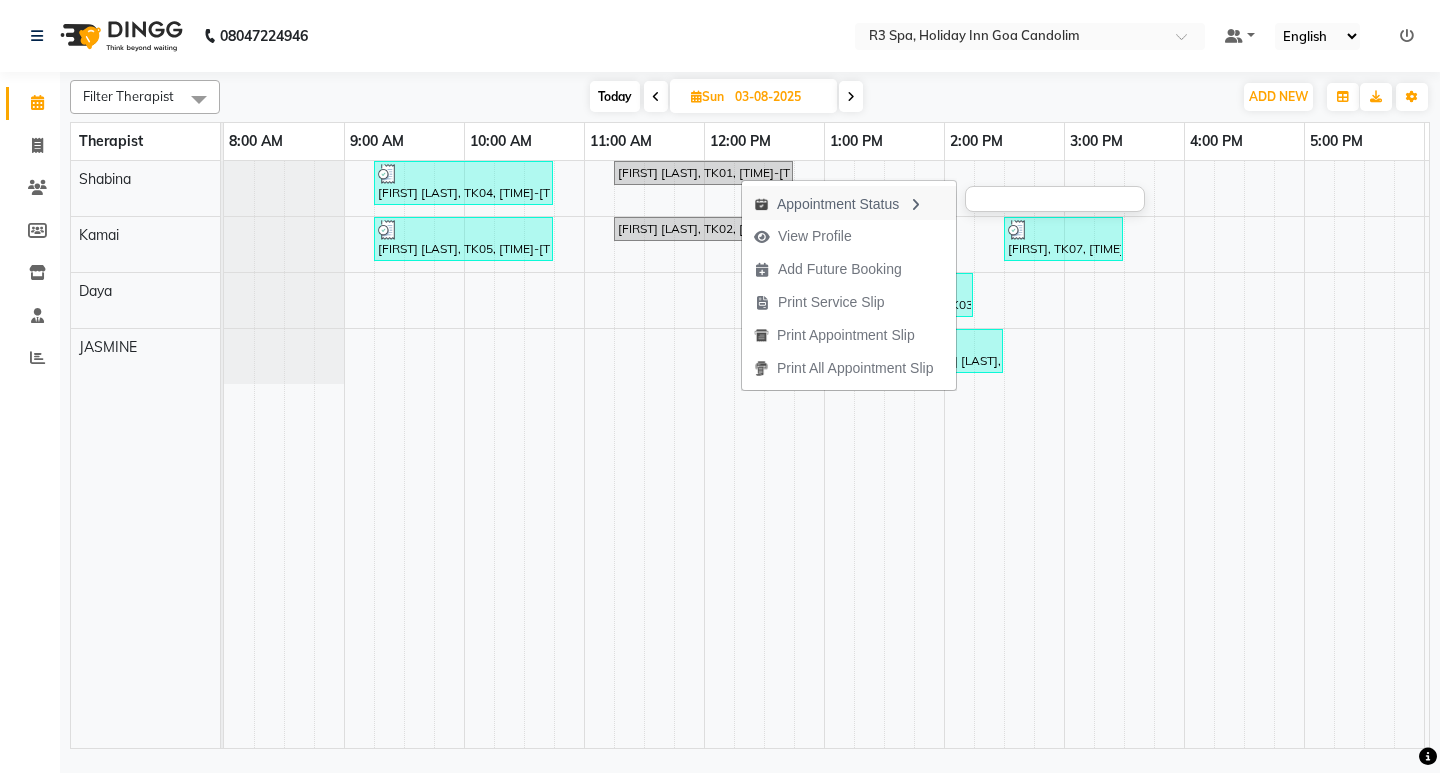 click on "Appointment Status" at bounding box center (849, 203) 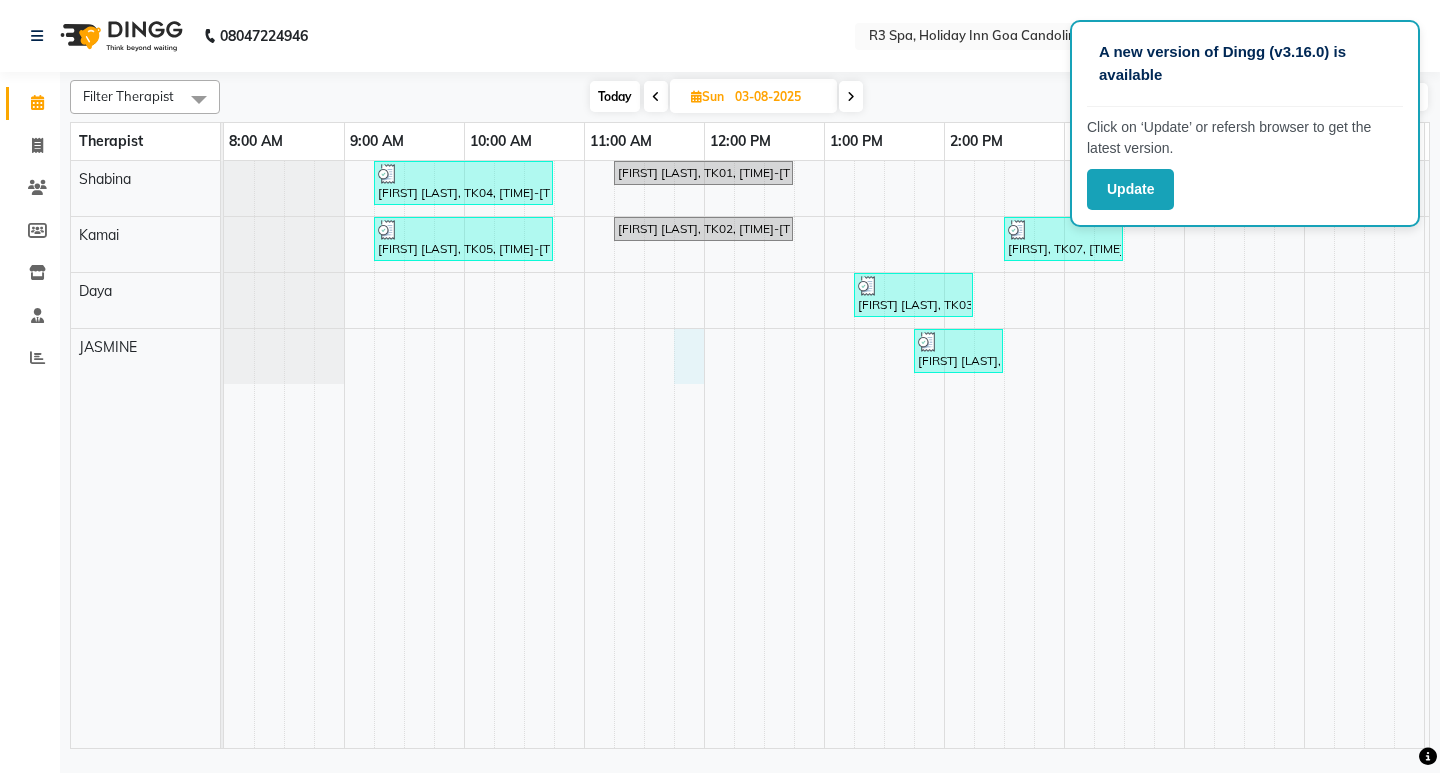click on "Manish  Bhatnagar, TK04, 09:15 AM-10:45 AM, Stress Relief Therapy 90 Min(Female)    Bharat Chandawat, TK01, 11:15 AM-12:45 PM, Stress Relief Therapy 90 Min(Male)     Manish  Bhatnagar, TK05, 09:15 AM-10:45 AM, Stress Relief Therapy 90 Min(Female)    Bharat Chandawat, TK02, 11:15 AM-12:45 PM, Stress Relief Therapy 90 Min(Female)     Sandeepm, TK07, 02:30 PM-03:30 PM, Sensory Rejuvene Aromatherapy 60 Min(Male)     Jisha P v, TK03, 01:15 PM-02:15 PM, Traditional Swedish Relaxation Therapy 60 Min(Male)     Michelle Serrato, TK08, 06:30 PM-07:00 PM, Kundalini Back Massage Therapy(Male) 30 Min     Michelle Serrato, TK09, 07:15 PM-07:45 PM, Kundalini Back Massage Therapy(Male) 30 Min     Shilpa Kumar, TK06, 01:45 PM-02:30 PM, Indian Head, Neck and Shoulder Massage(Male) 45 Min     Ran J, TK10, 07:15 PM-08:15 PM, Deep Tissue Repair Therapy 60 Min(Male)" at bounding box center (1004, 454) 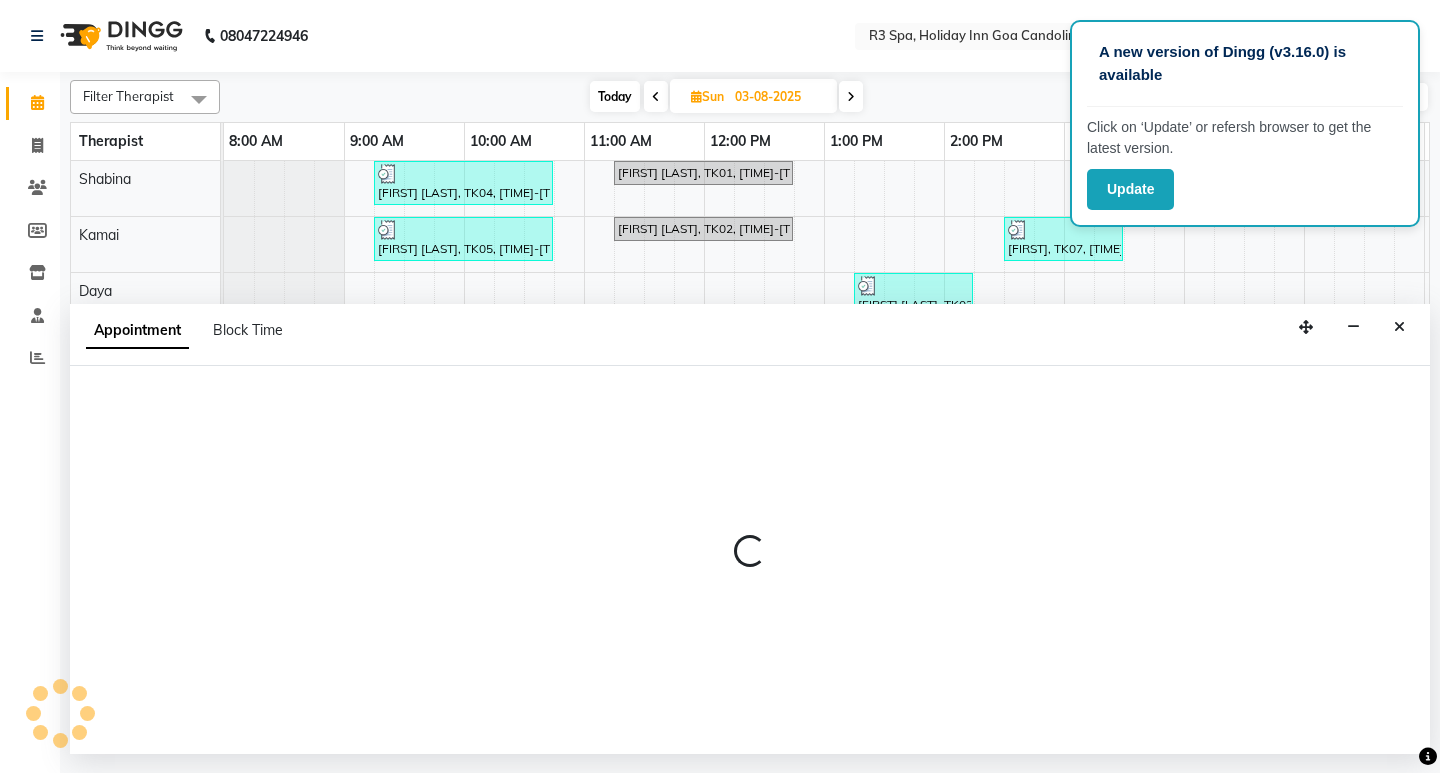 select on "71848" 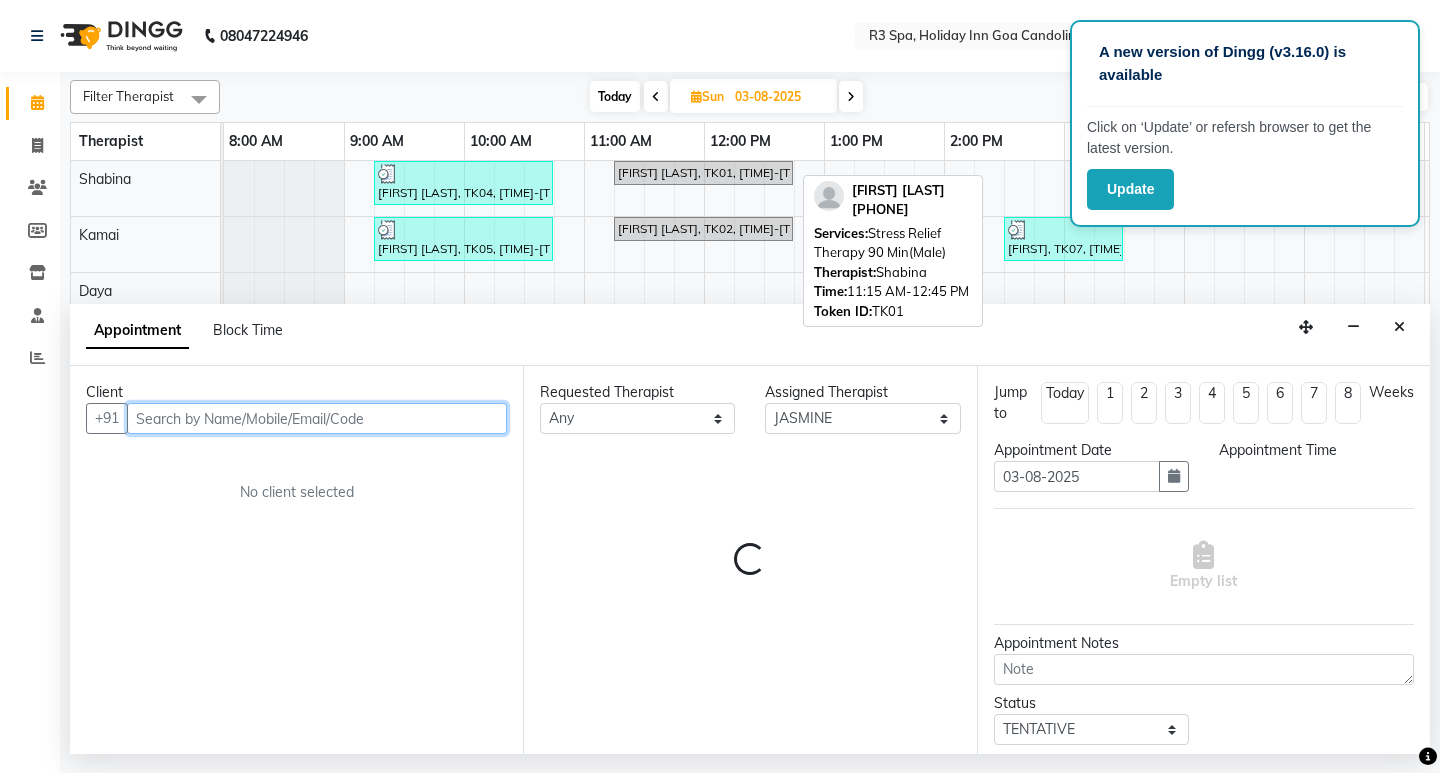 select on "705" 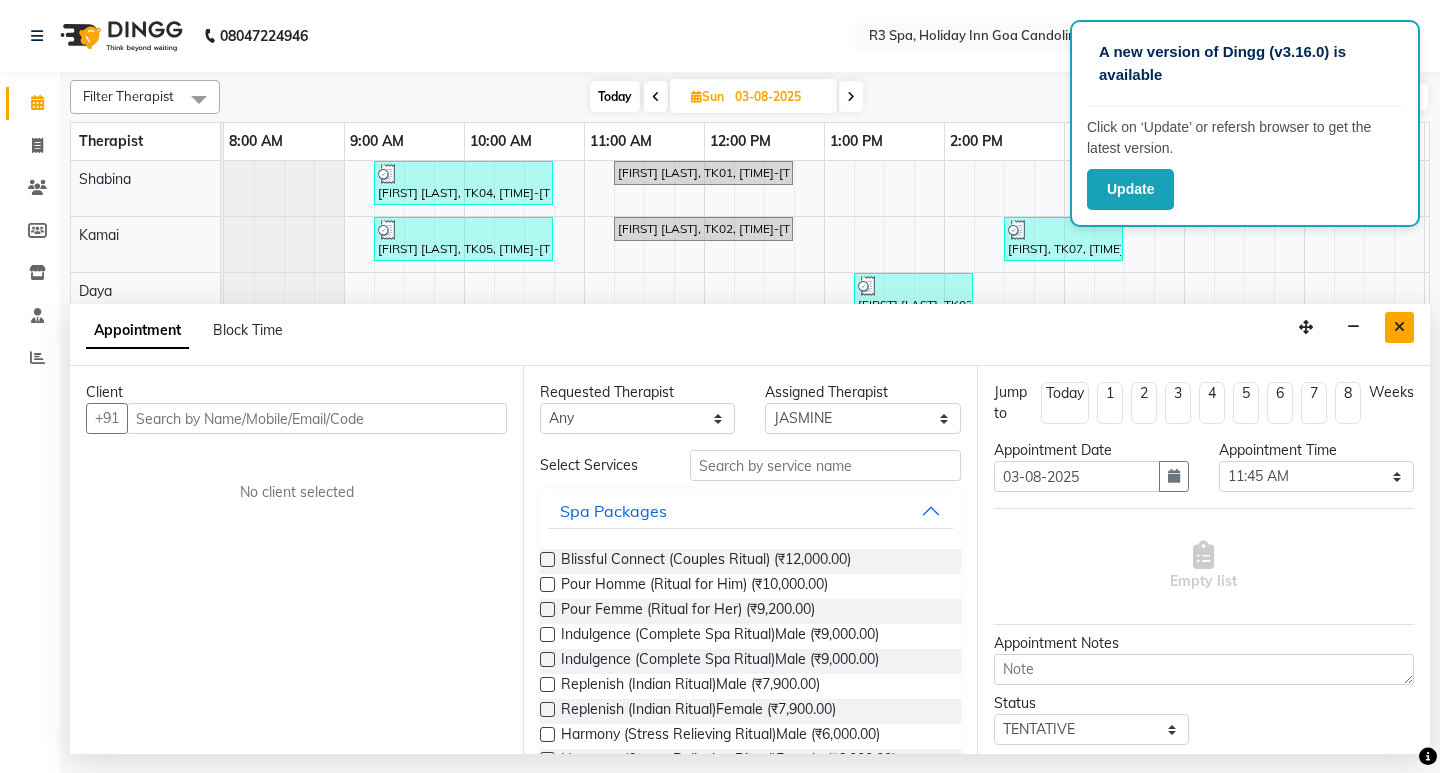 click at bounding box center (1399, 327) 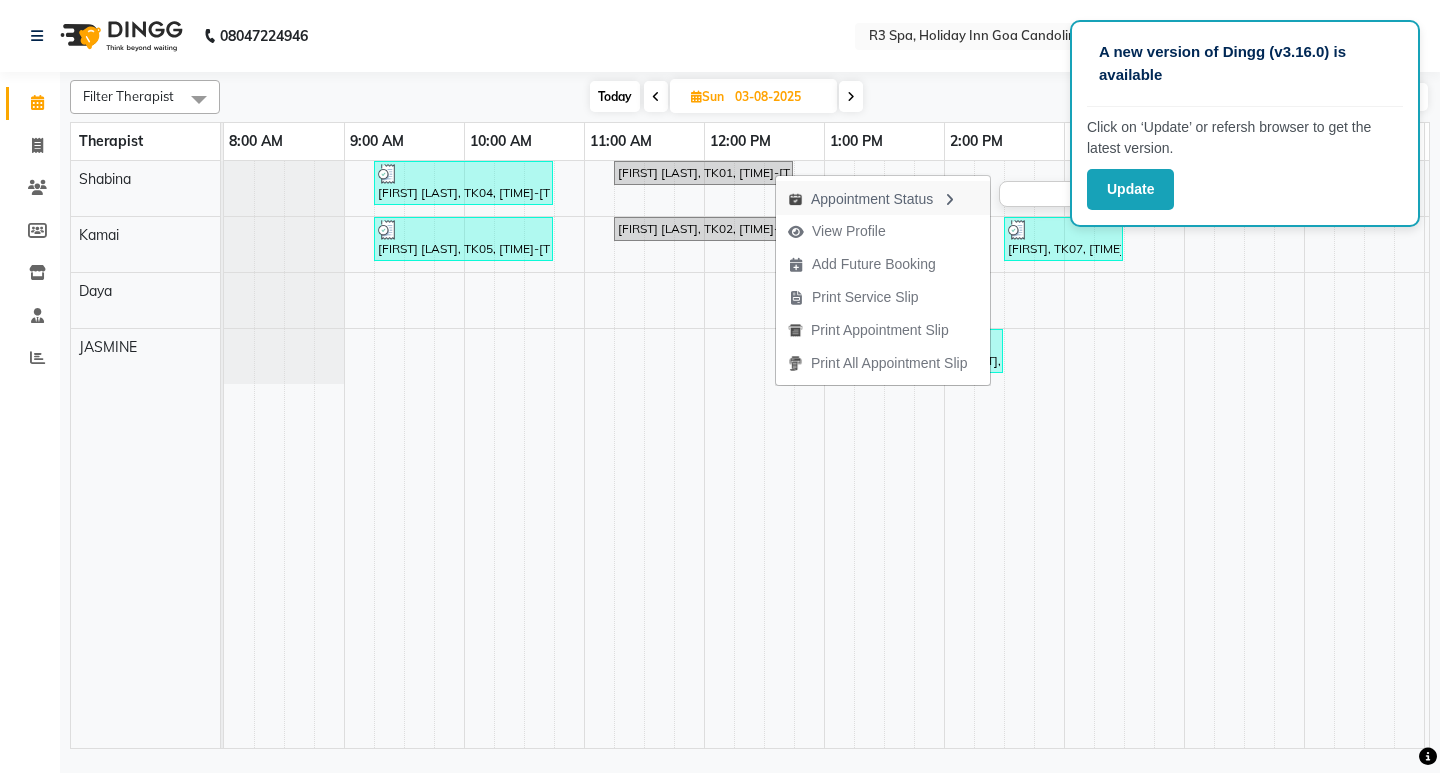 click at bounding box center (949, 200) 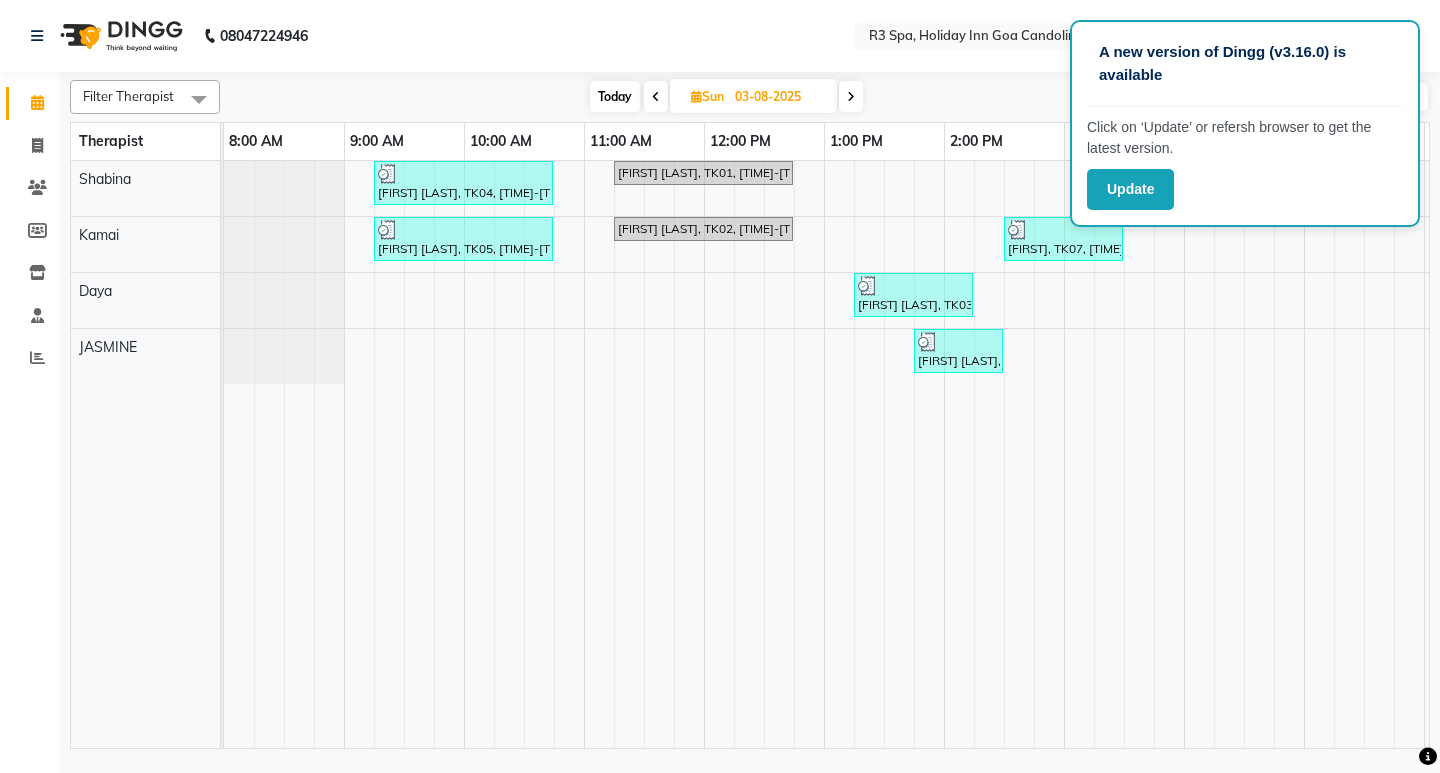 scroll, scrollTop: 0, scrollLeft: 355, axis: horizontal 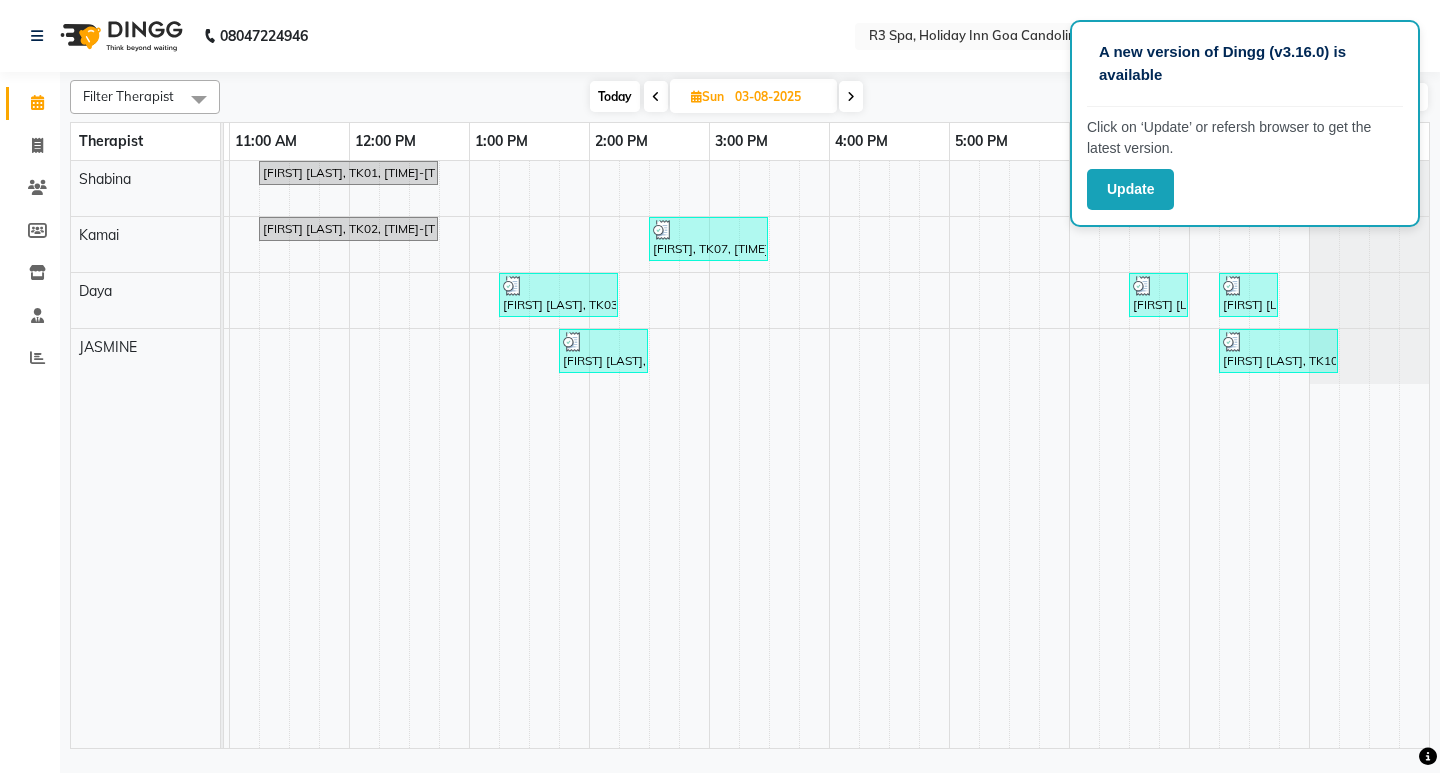 click on "Today" at bounding box center [615, 96] 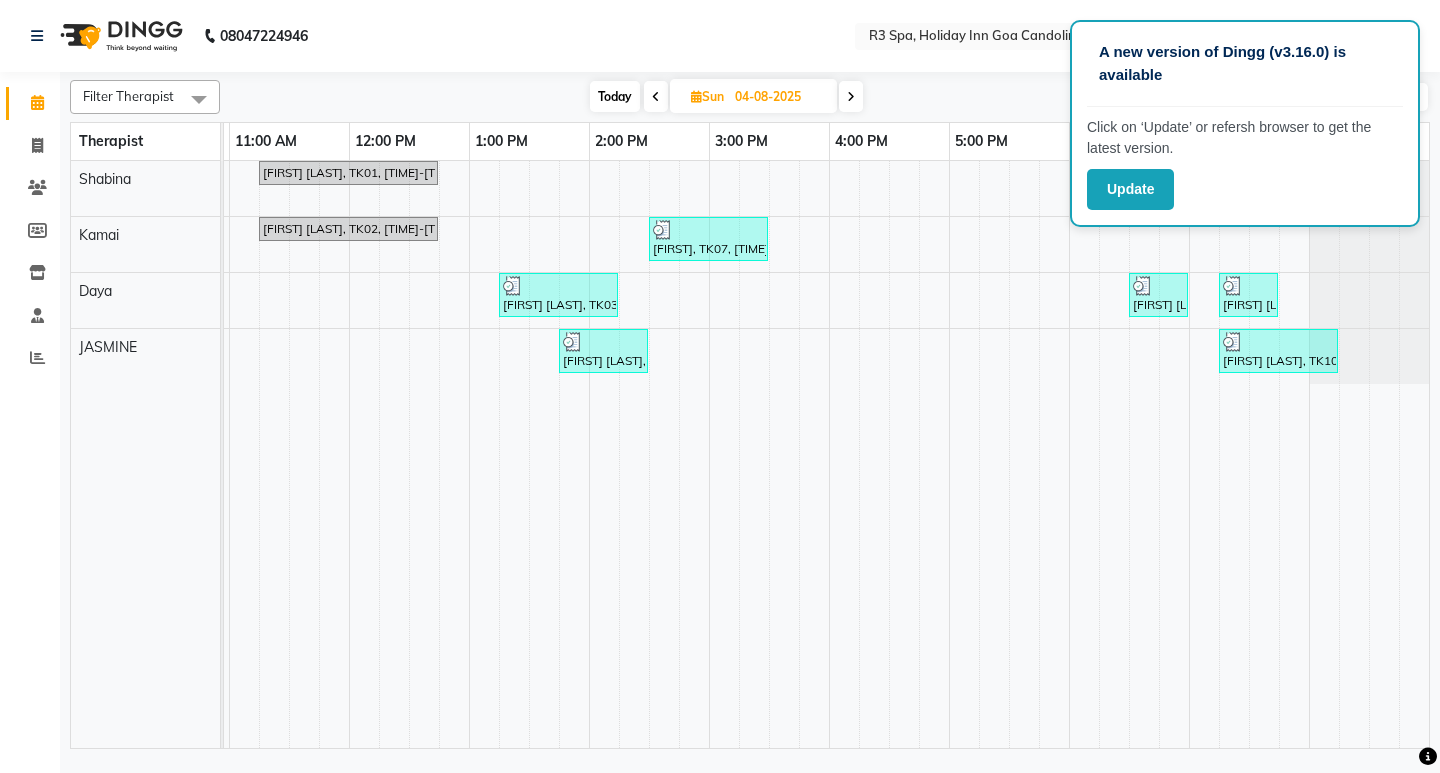 scroll, scrollTop: 0, scrollLeft: 0, axis: both 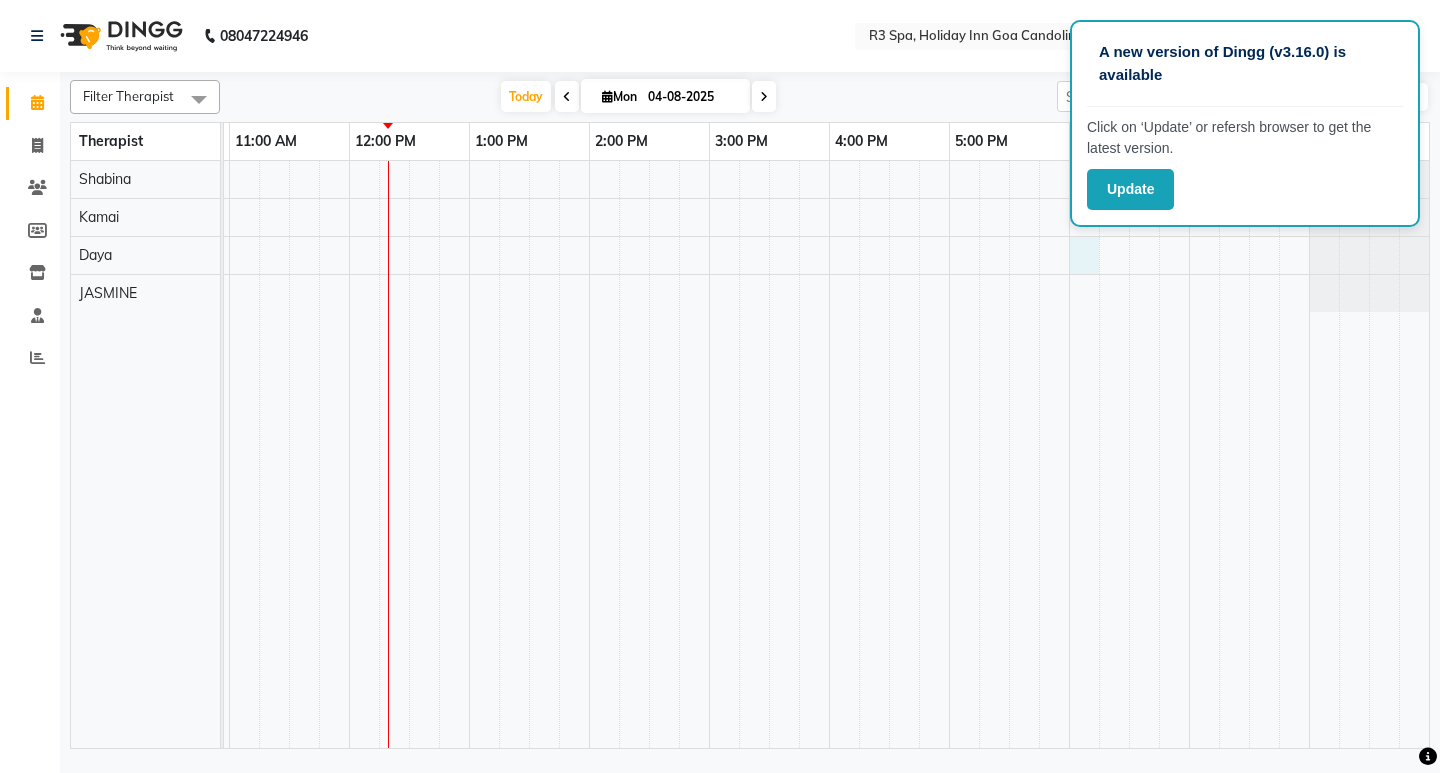 click at bounding box center [649, 454] 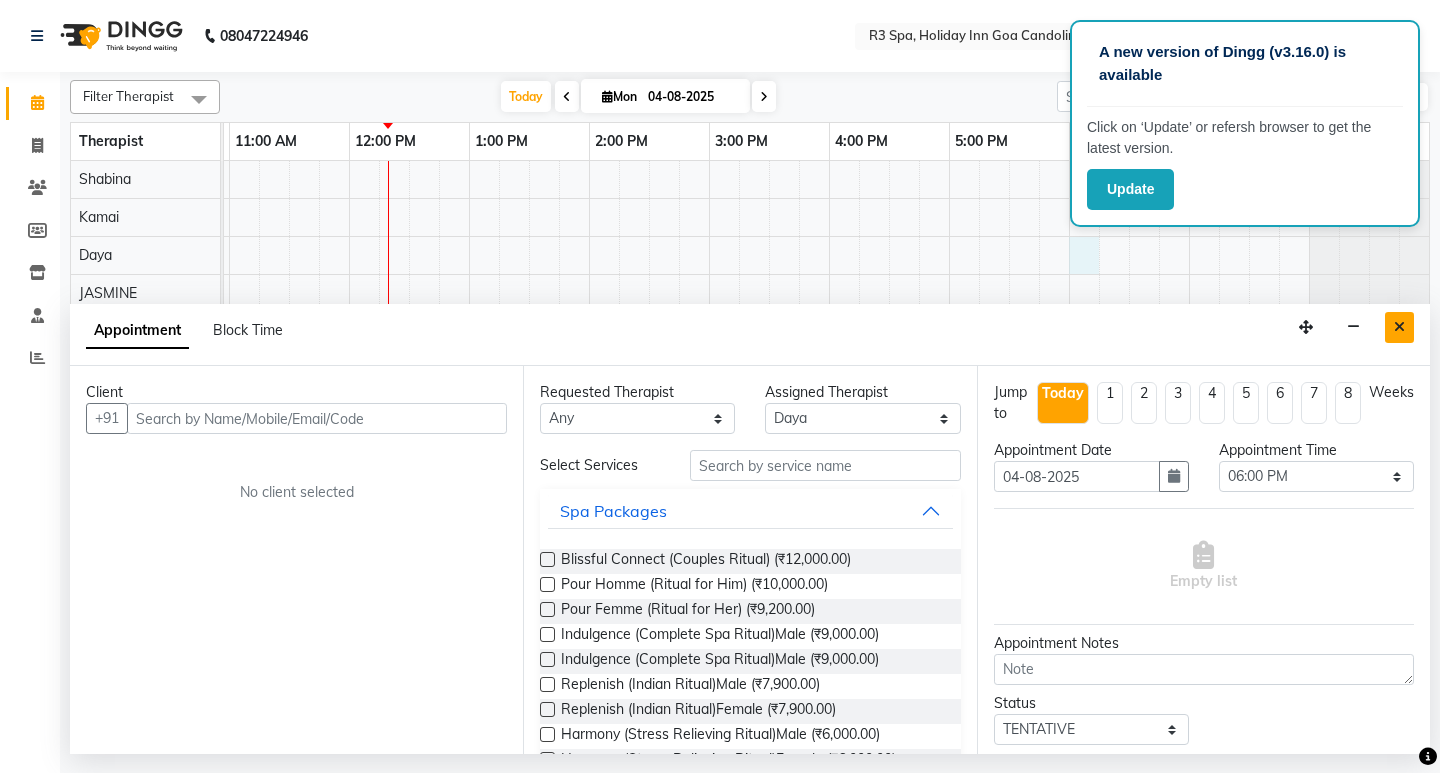 click at bounding box center (1399, 327) 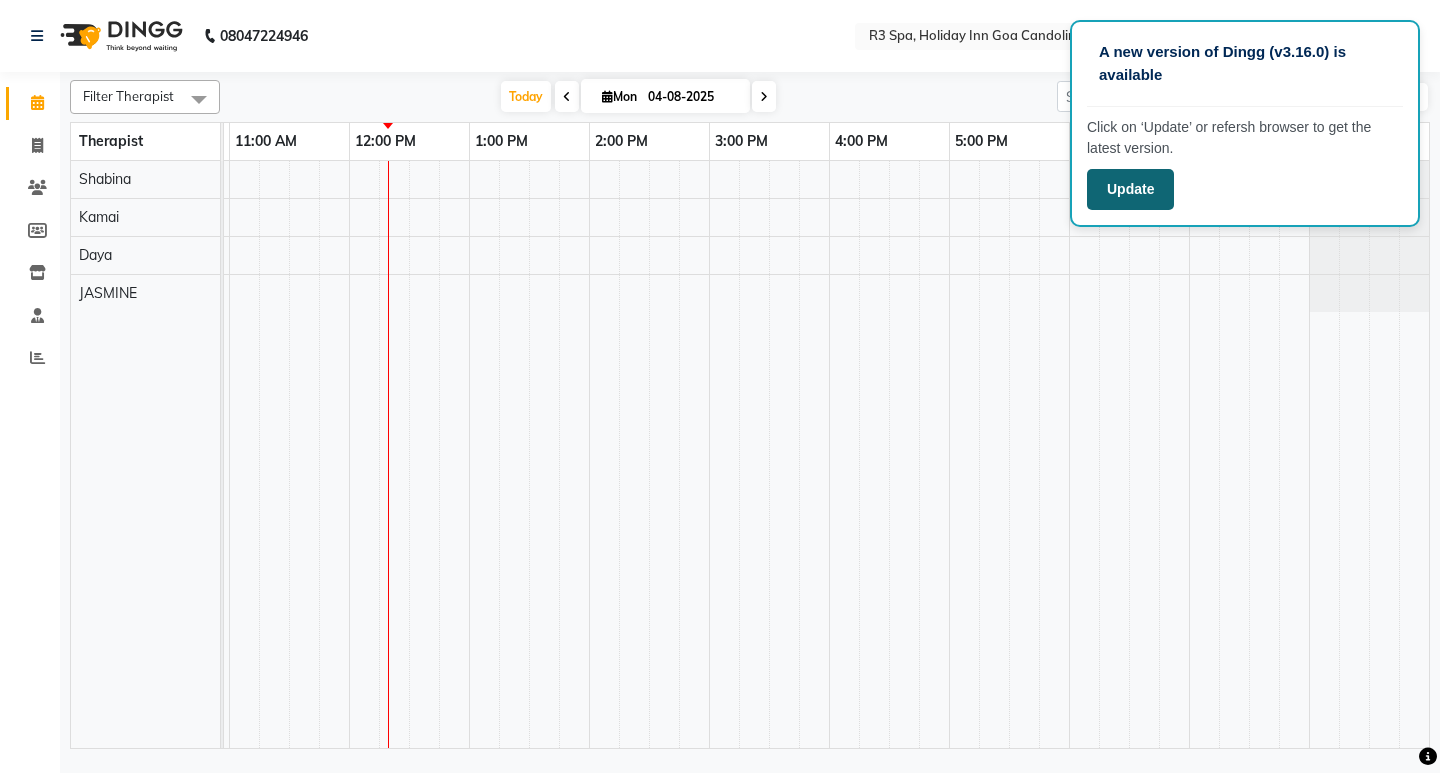 click on "Update" 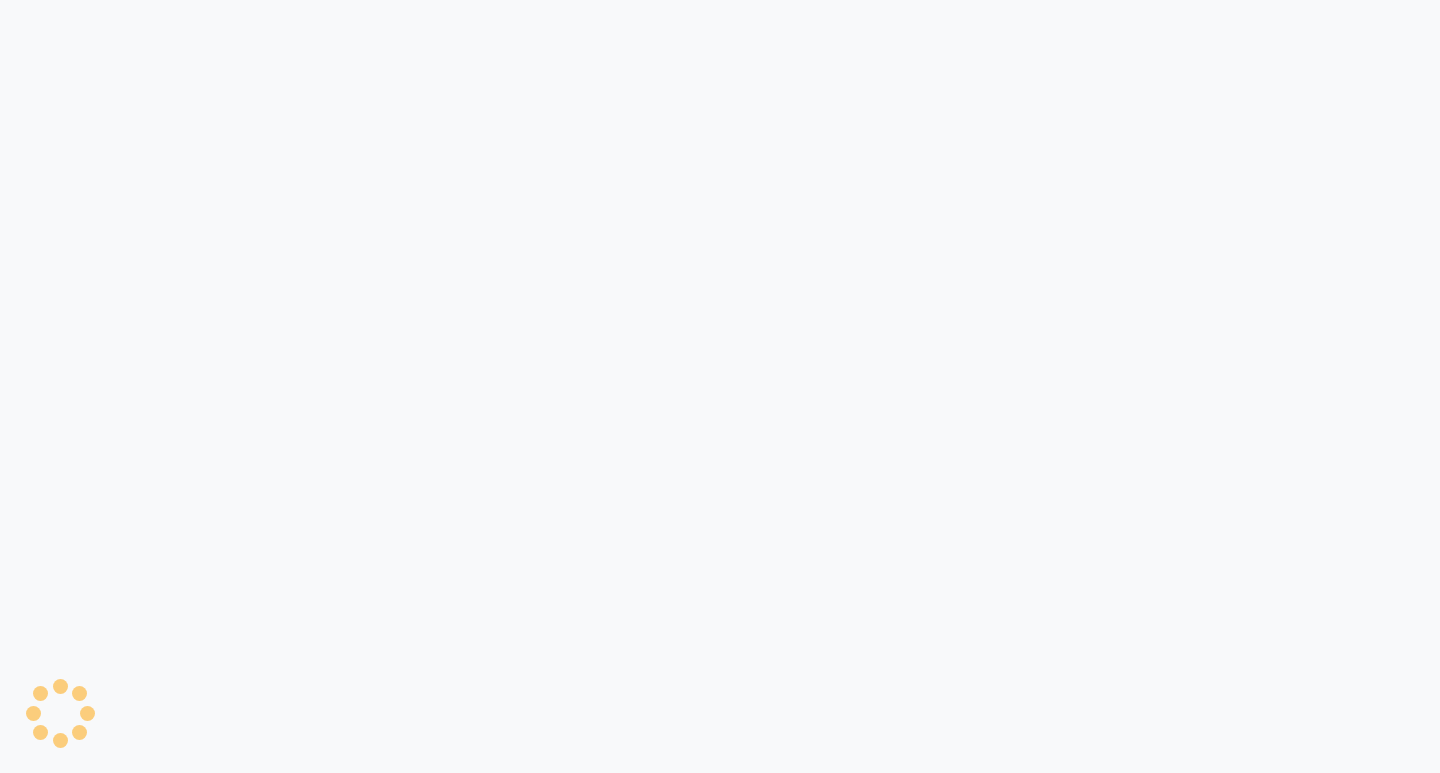 scroll, scrollTop: 0, scrollLeft: 0, axis: both 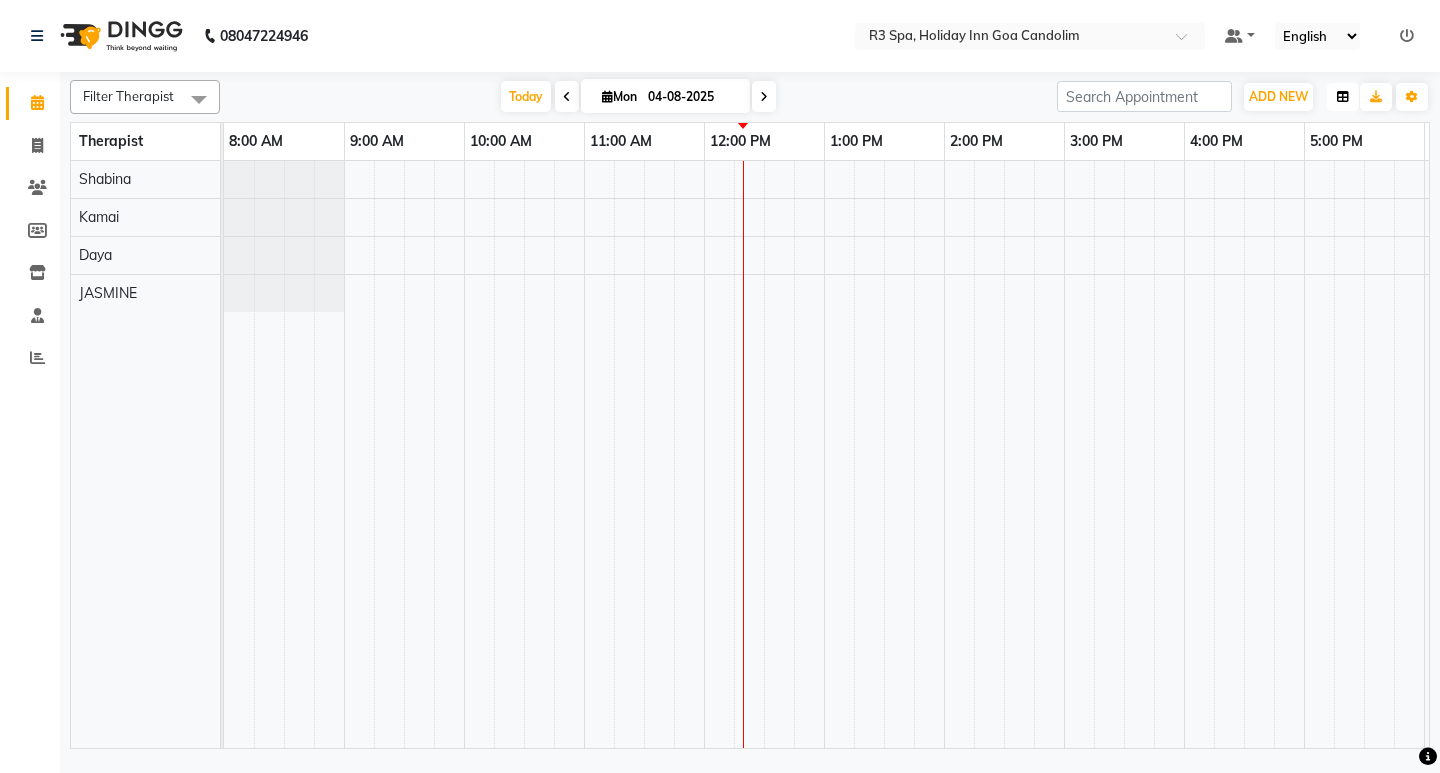 click at bounding box center [1343, 97] 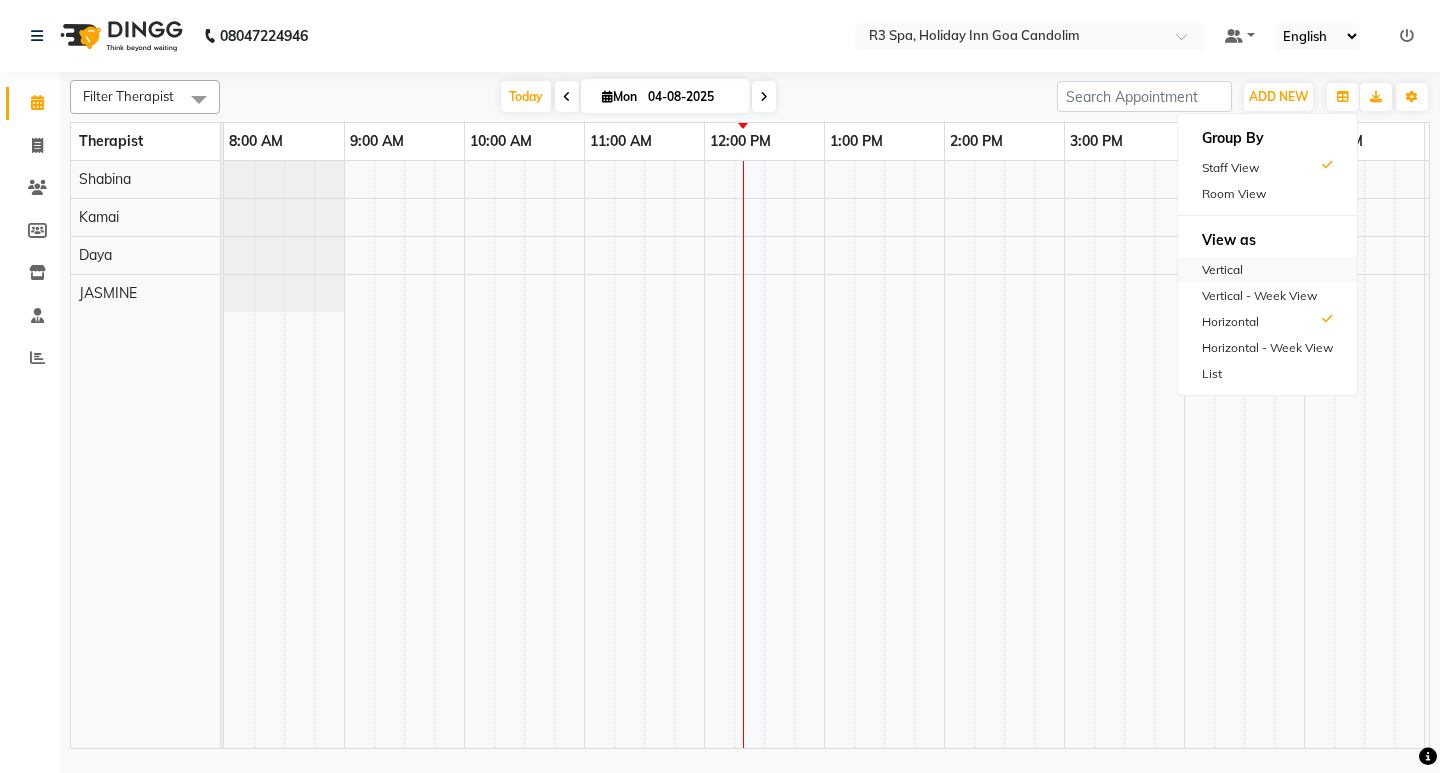click on "Vertical" at bounding box center [1267, 270] 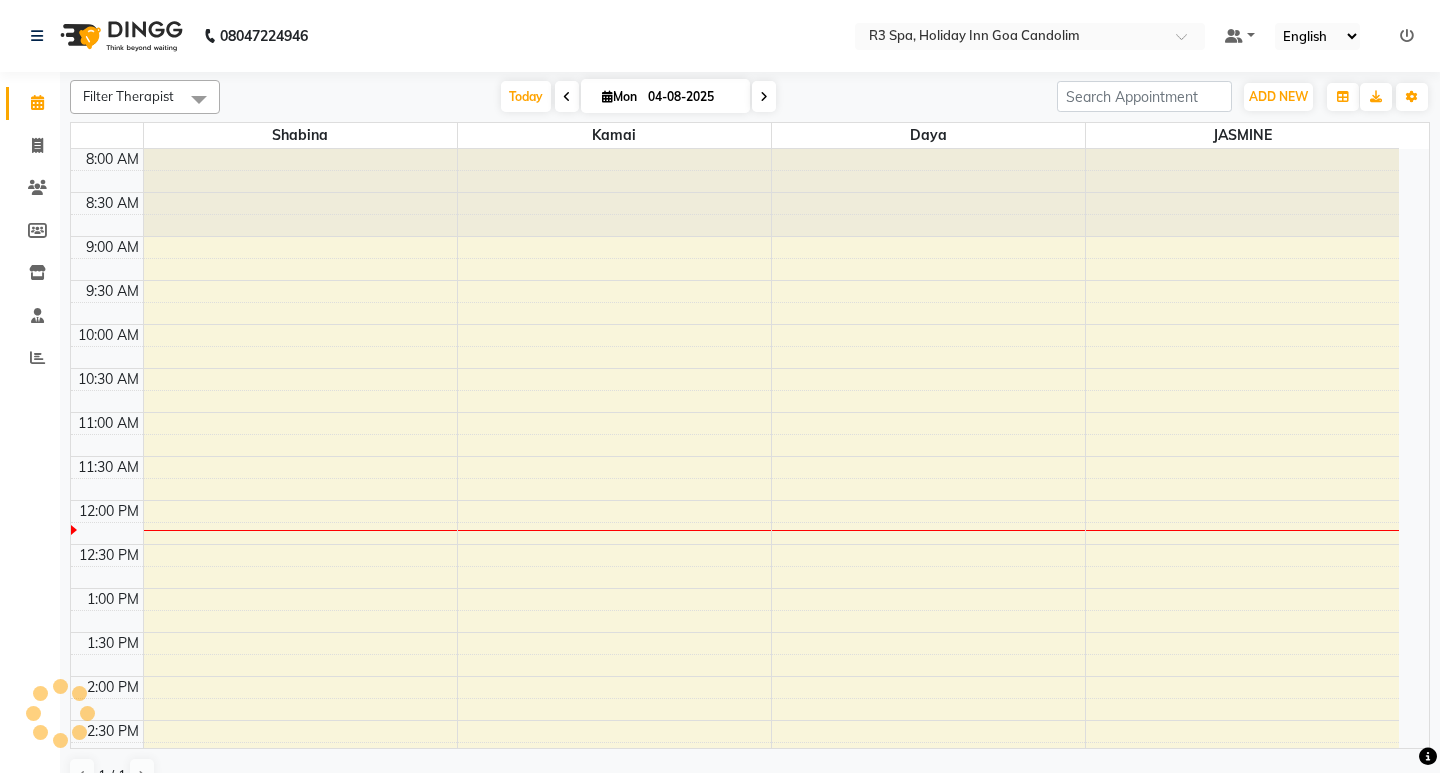 scroll, scrollTop: 353, scrollLeft: 0, axis: vertical 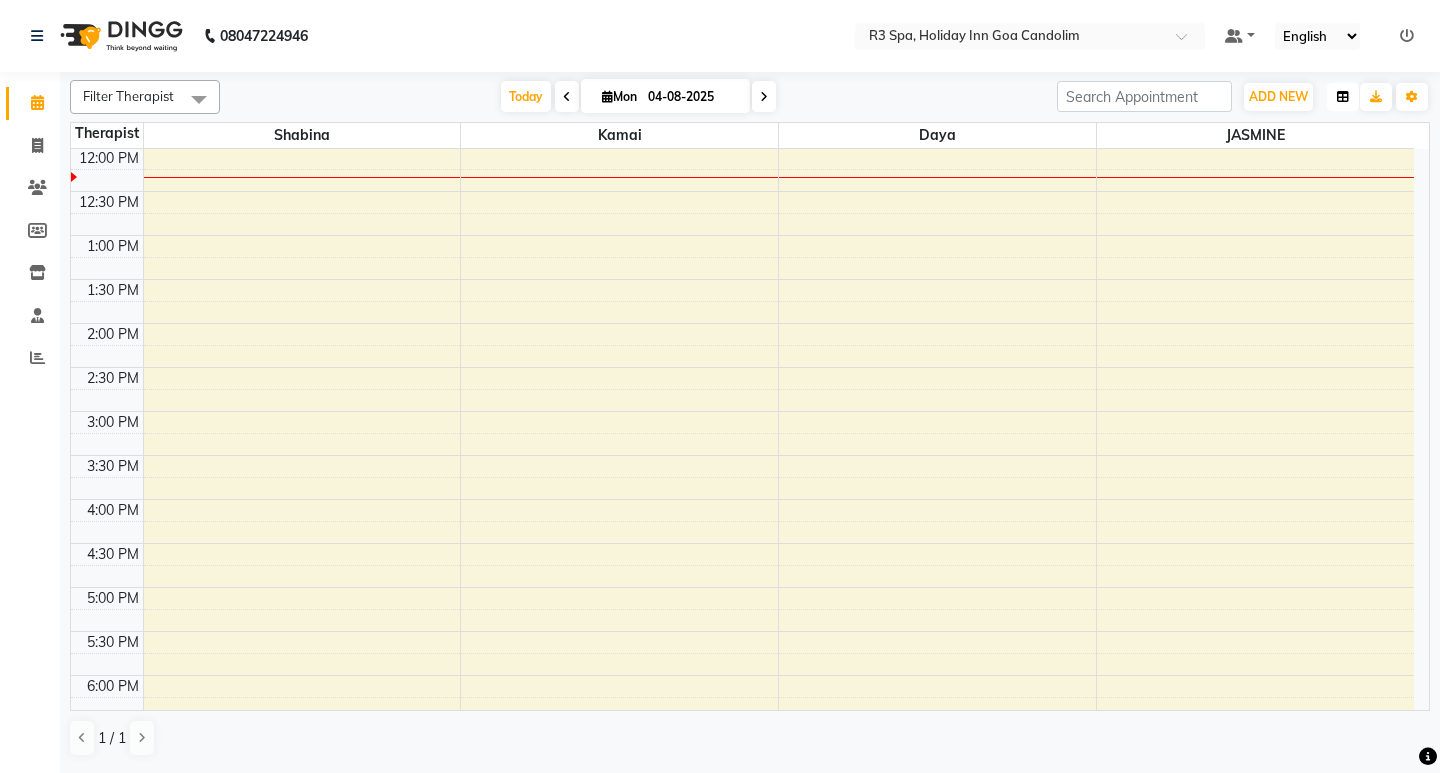click at bounding box center (1343, 97) 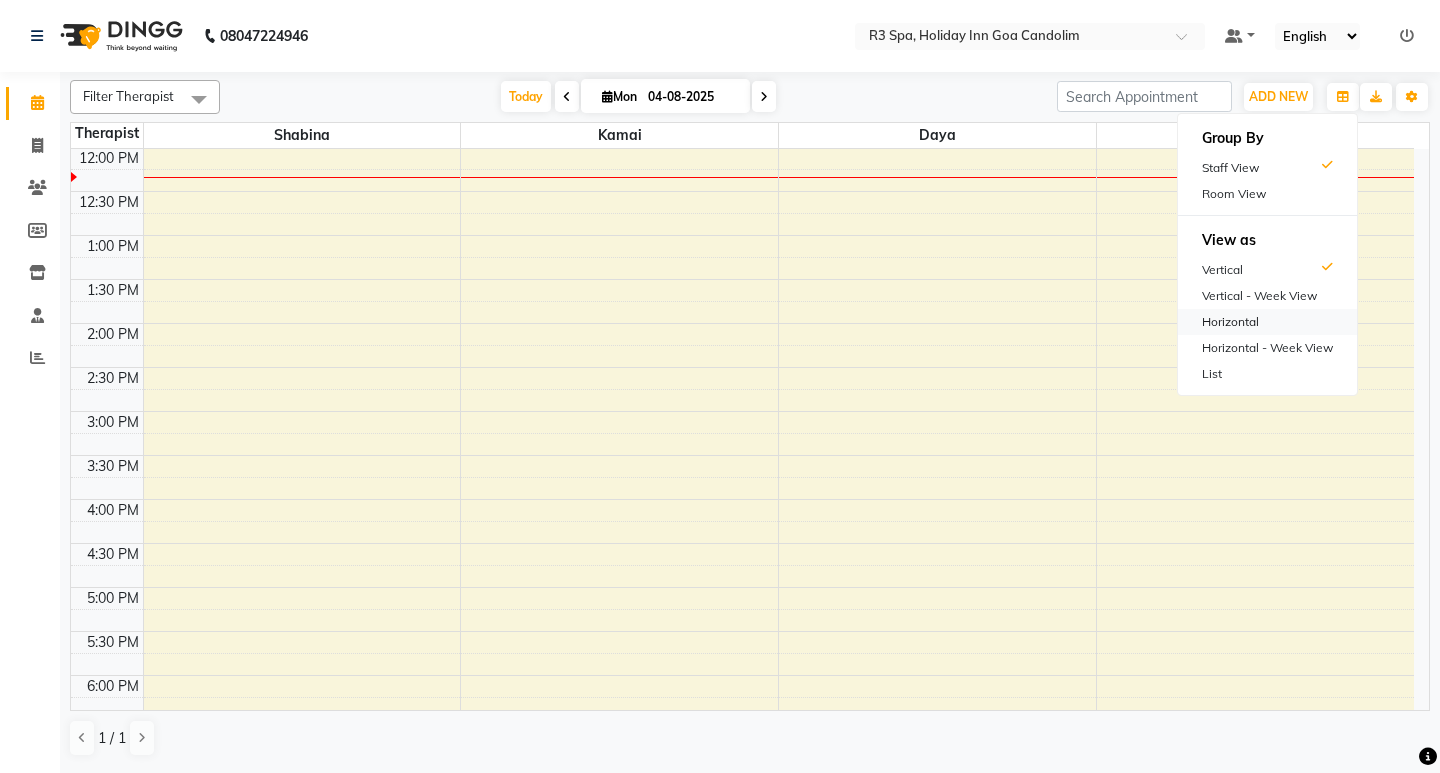 click on "Horizontal" at bounding box center [1267, 322] 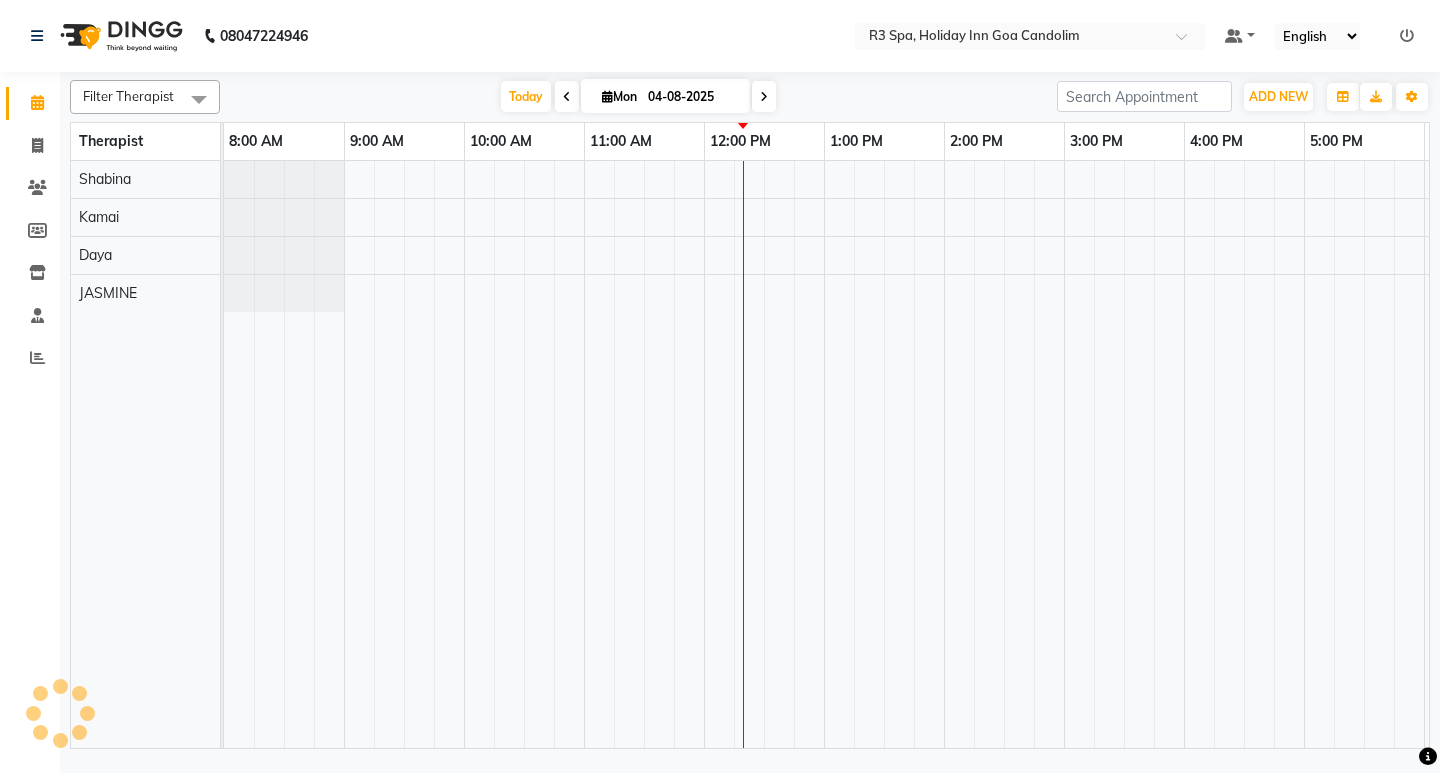 scroll, scrollTop: 0, scrollLeft: 355, axis: horizontal 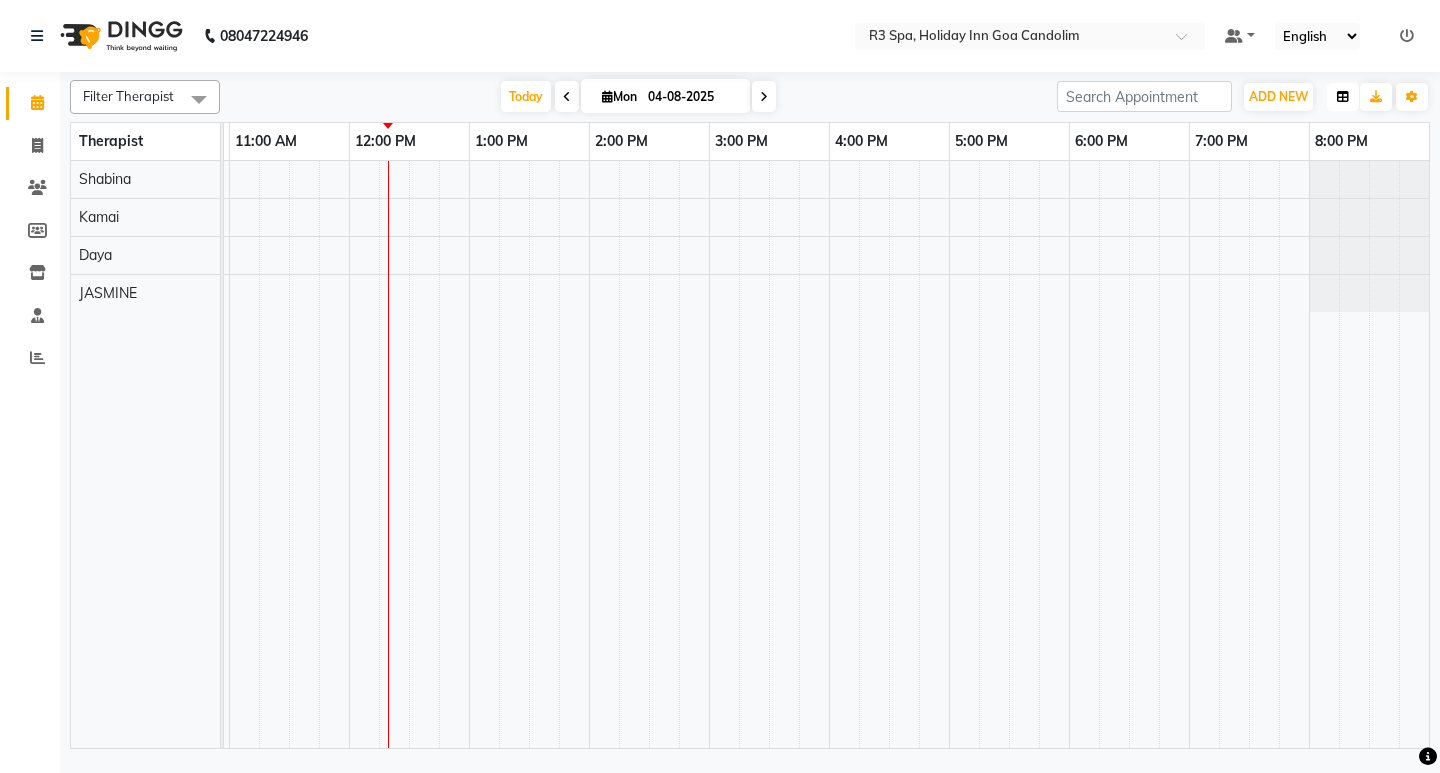 click at bounding box center (1343, 97) 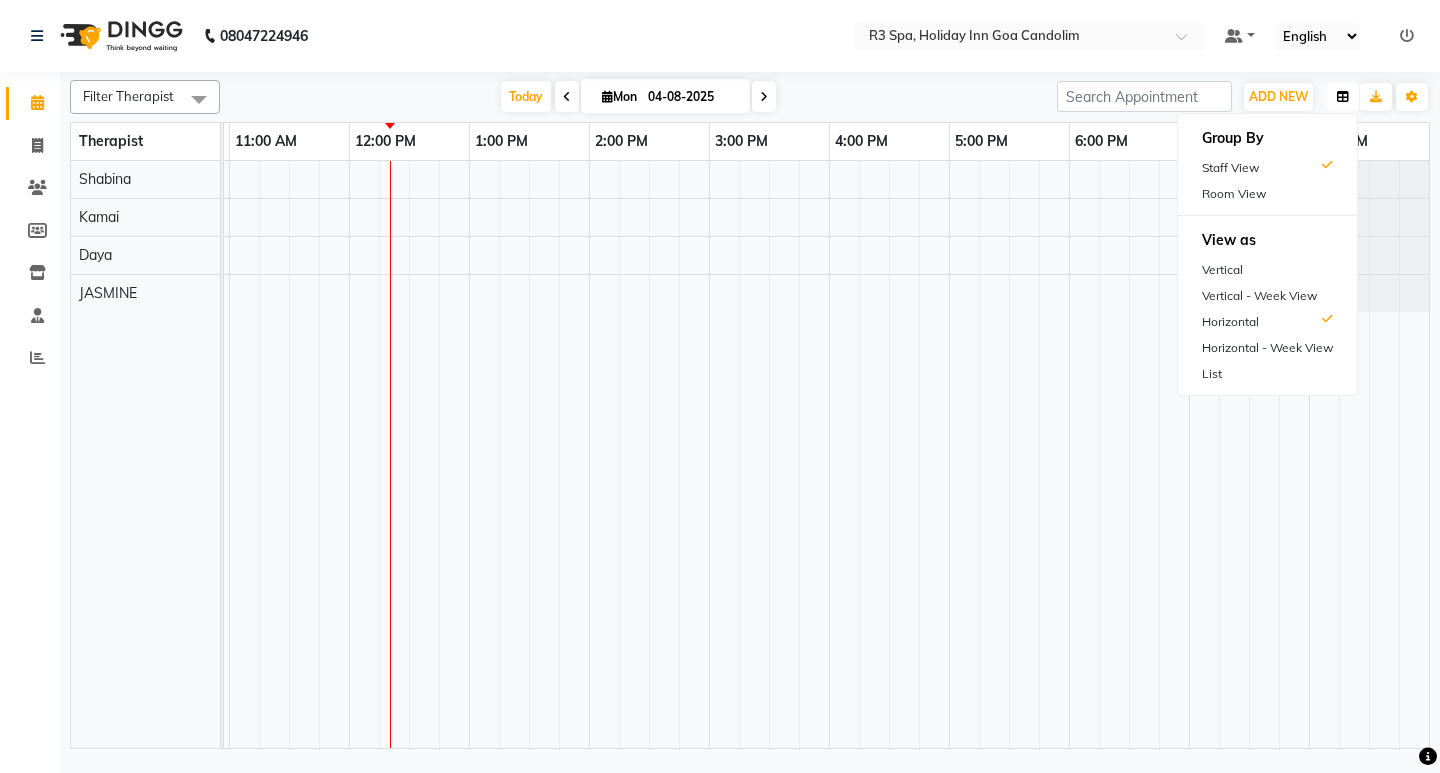 click at bounding box center [1343, 97] 